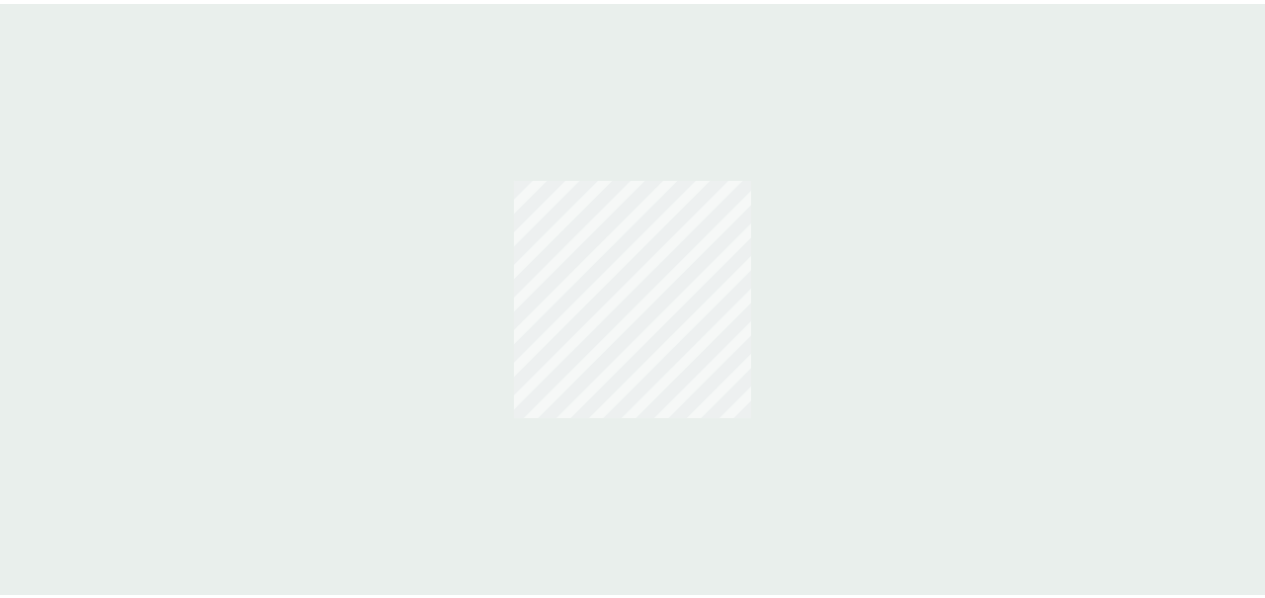 scroll, scrollTop: 0, scrollLeft: 0, axis: both 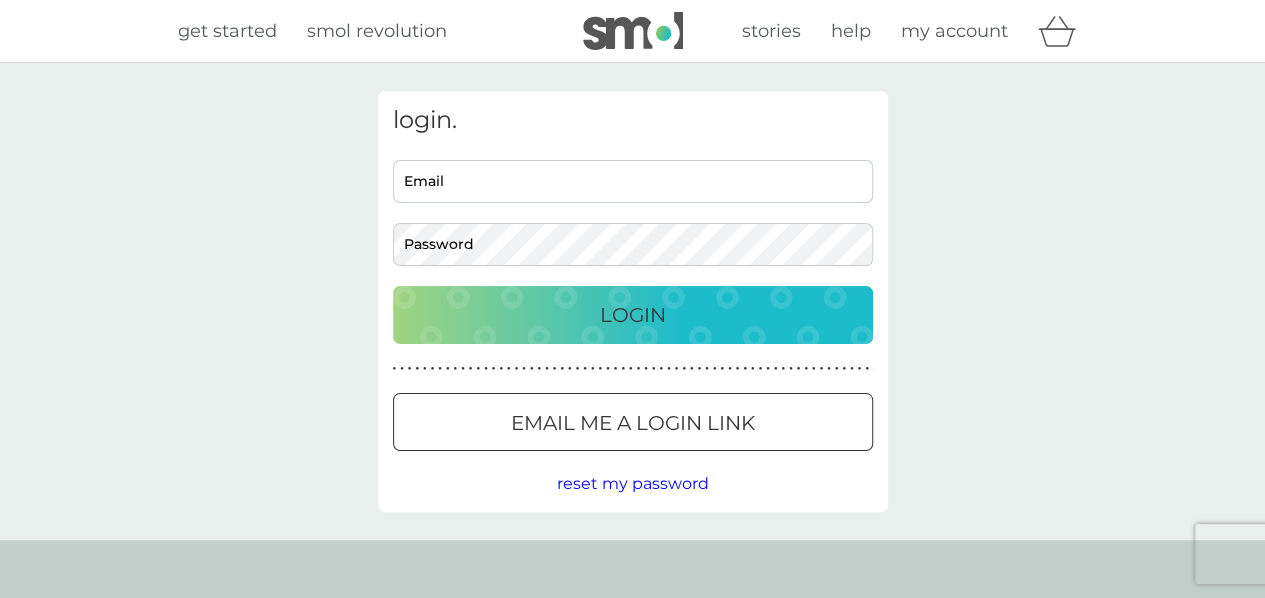 click on "Email" at bounding box center (633, 181) 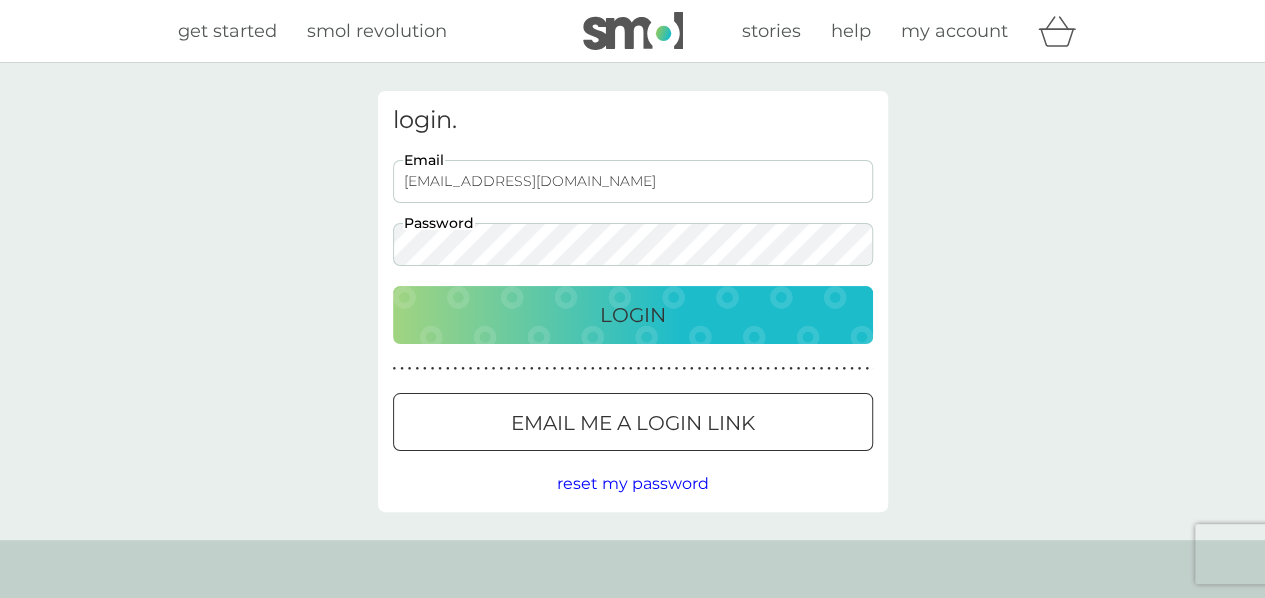click on "Login" at bounding box center (633, 315) 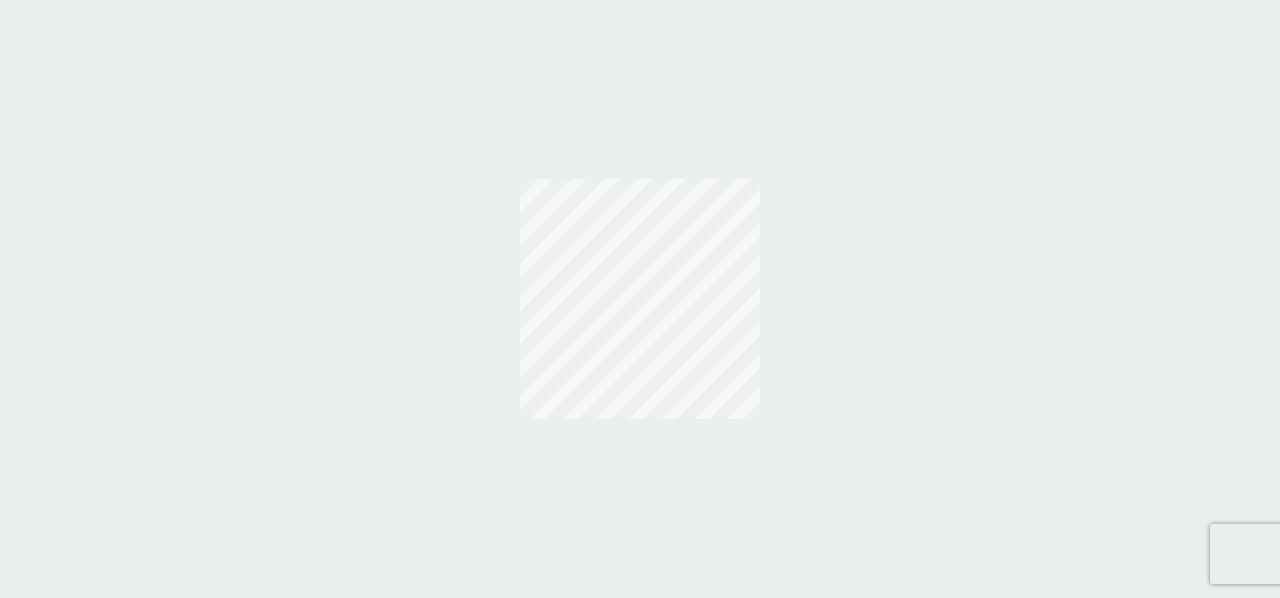scroll, scrollTop: 0, scrollLeft: 0, axis: both 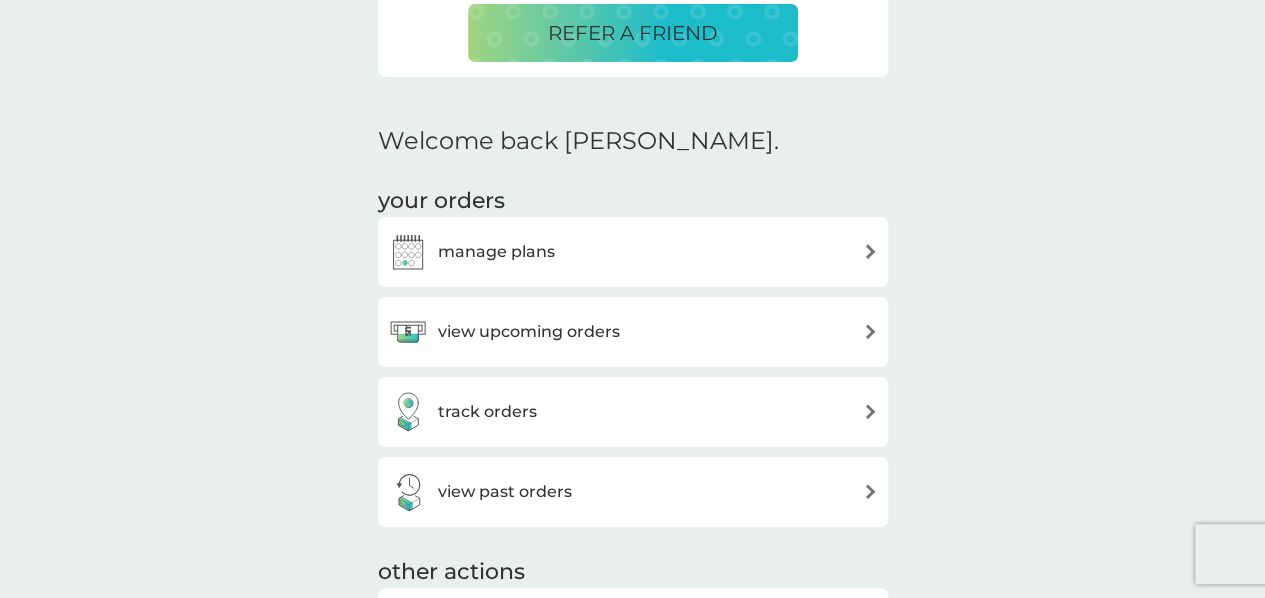 click on "manage plans" at bounding box center [633, 252] 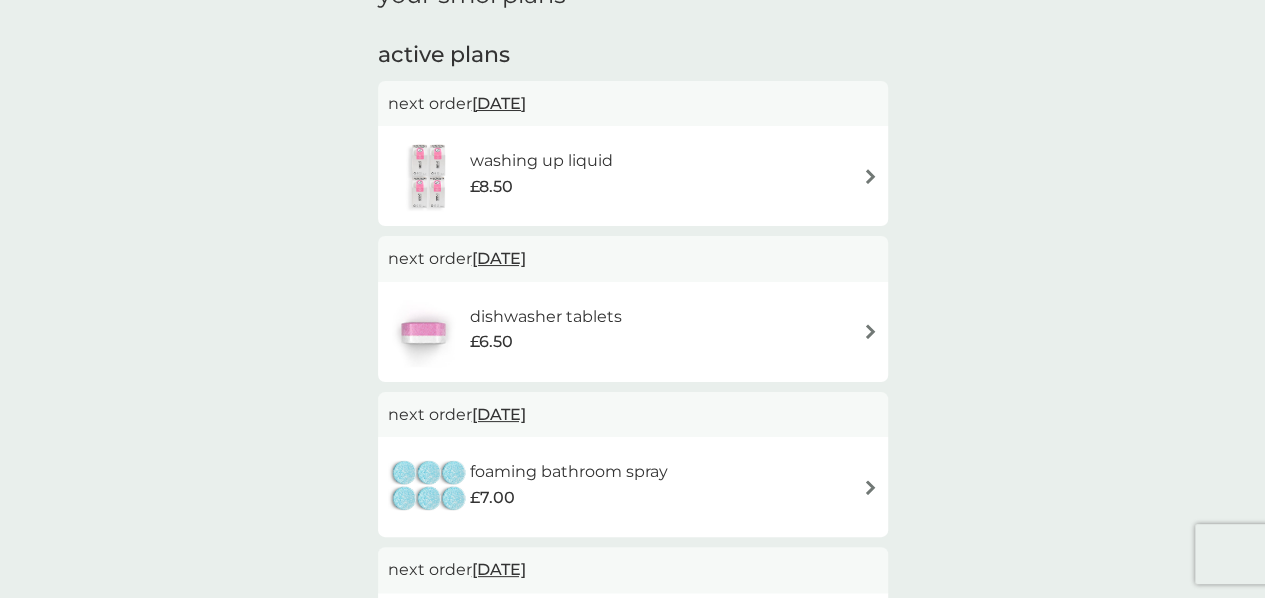 scroll, scrollTop: 115, scrollLeft: 0, axis: vertical 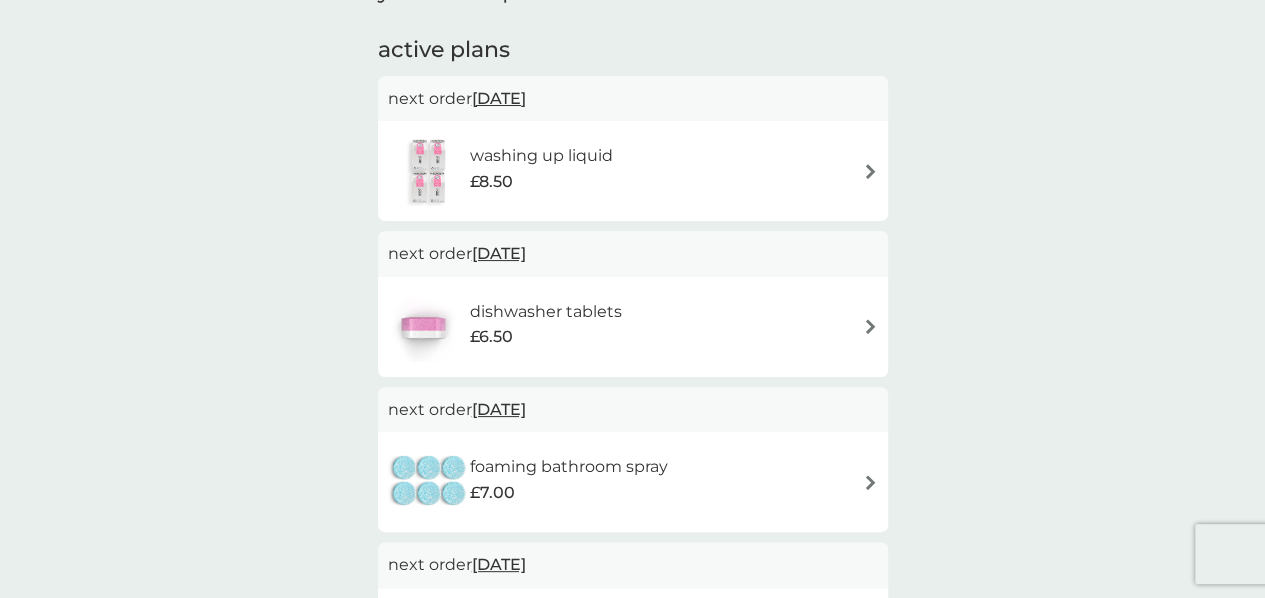 click on "washing up liquid £8.50" at bounding box center [633, 171] 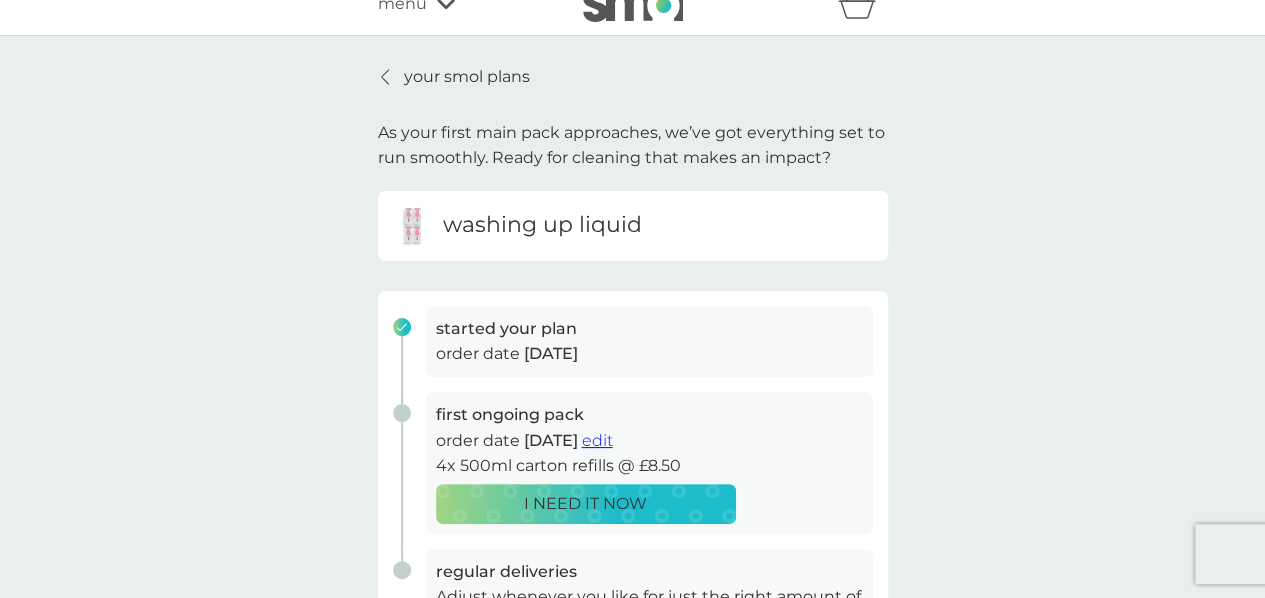scroll, scrollTop: 0, scrollLeft: 0, axis: both 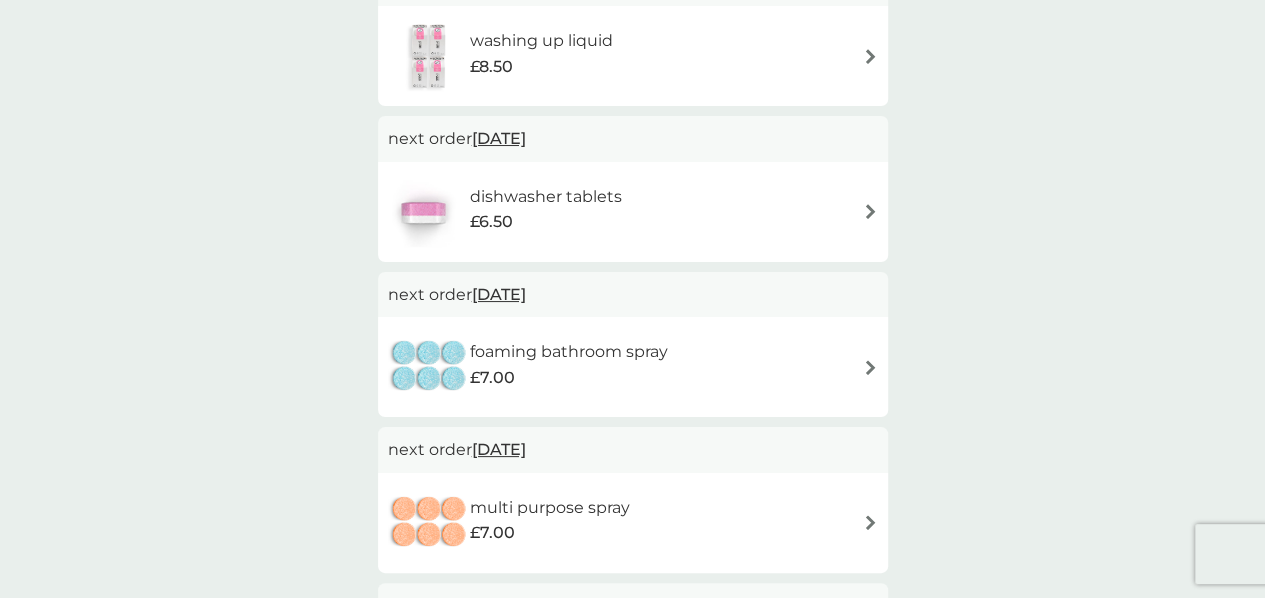 click on "dishwasher tablets £6.50" at bounding box center (633, 212) 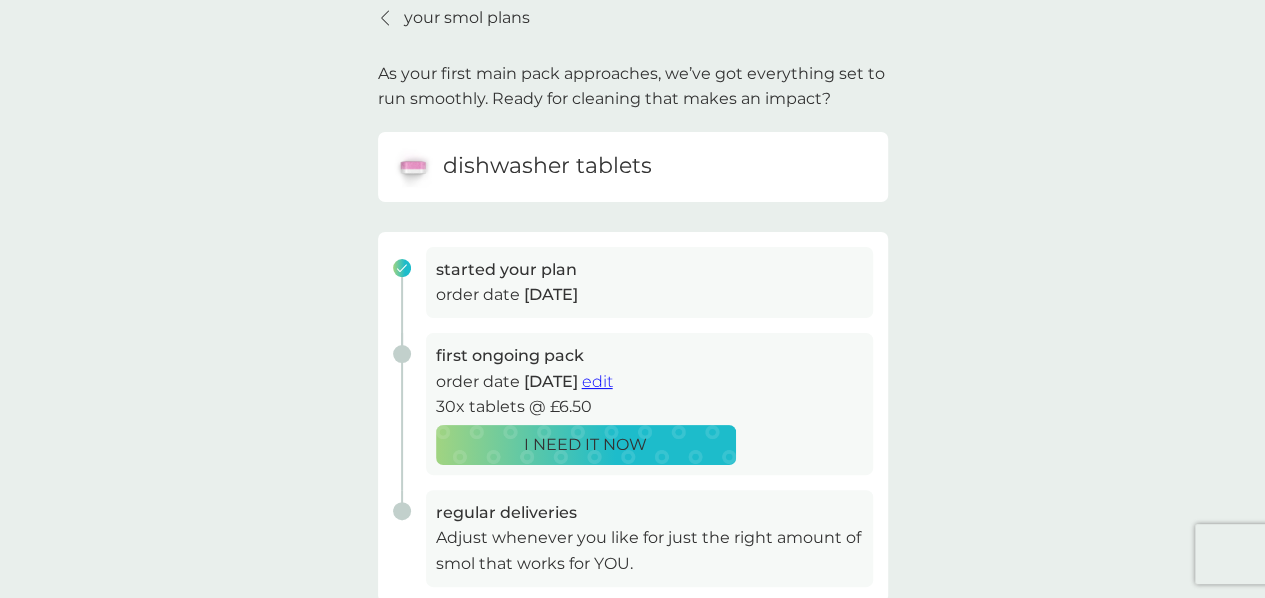 scroll, scrollTop: 85, scrollLeft: 0, axis: vertical 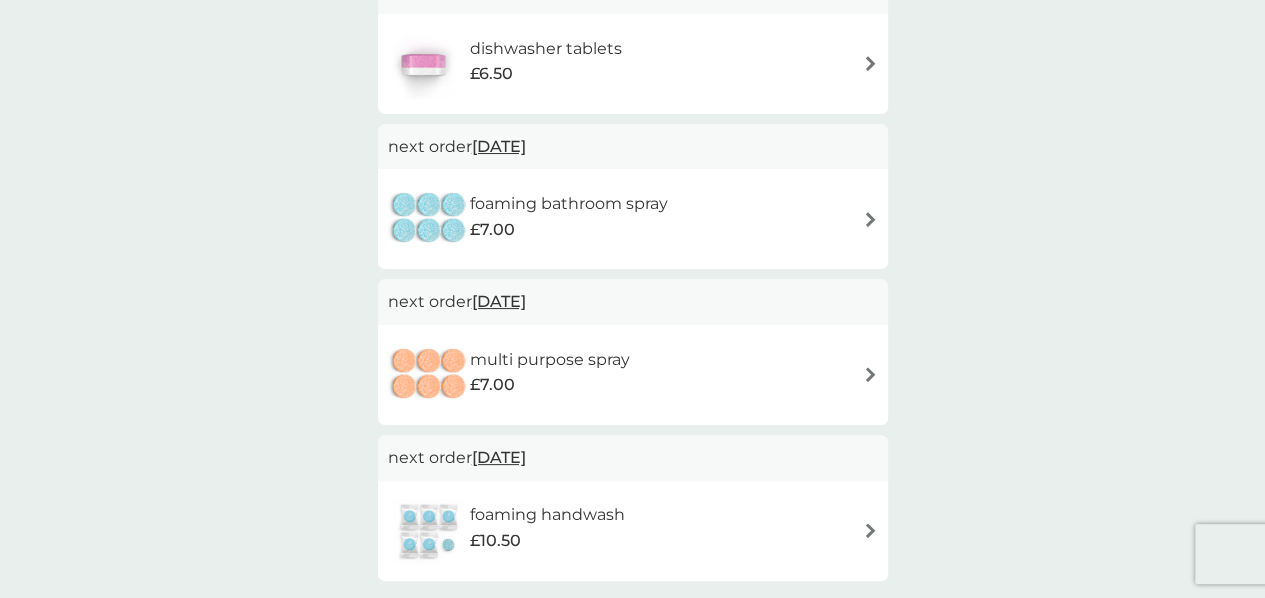 click on "foaming bathroom spray £7.00" at bounding box center (633, 219) 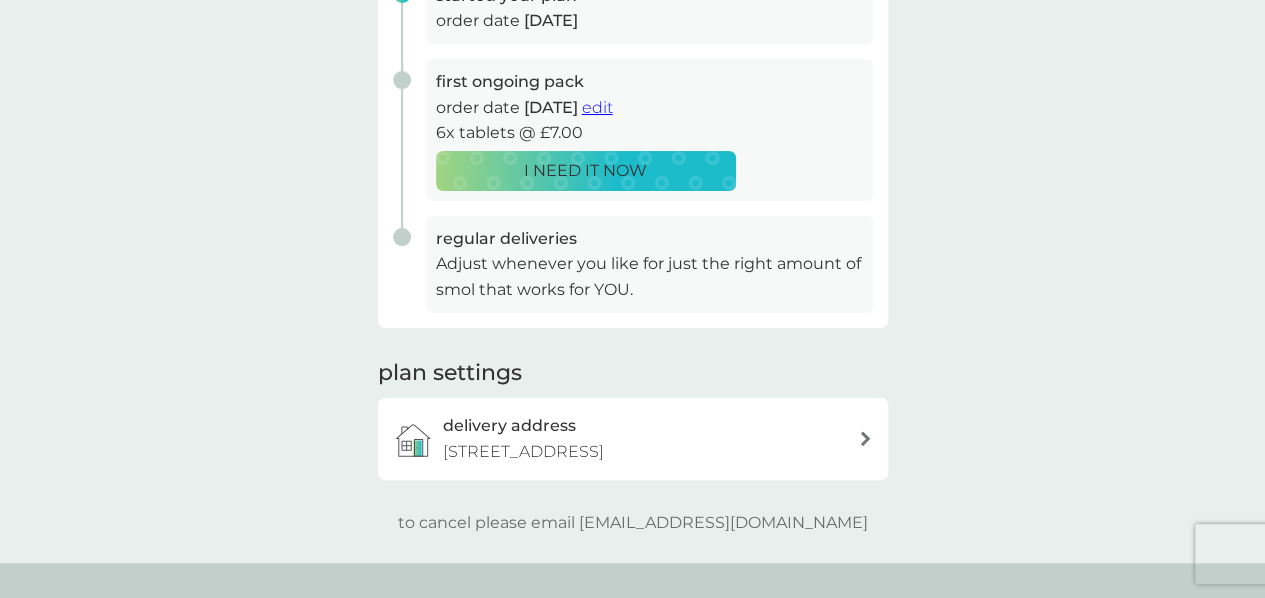 scroll, scrollTop: 368, scrollLeft: 0, axis: vertical 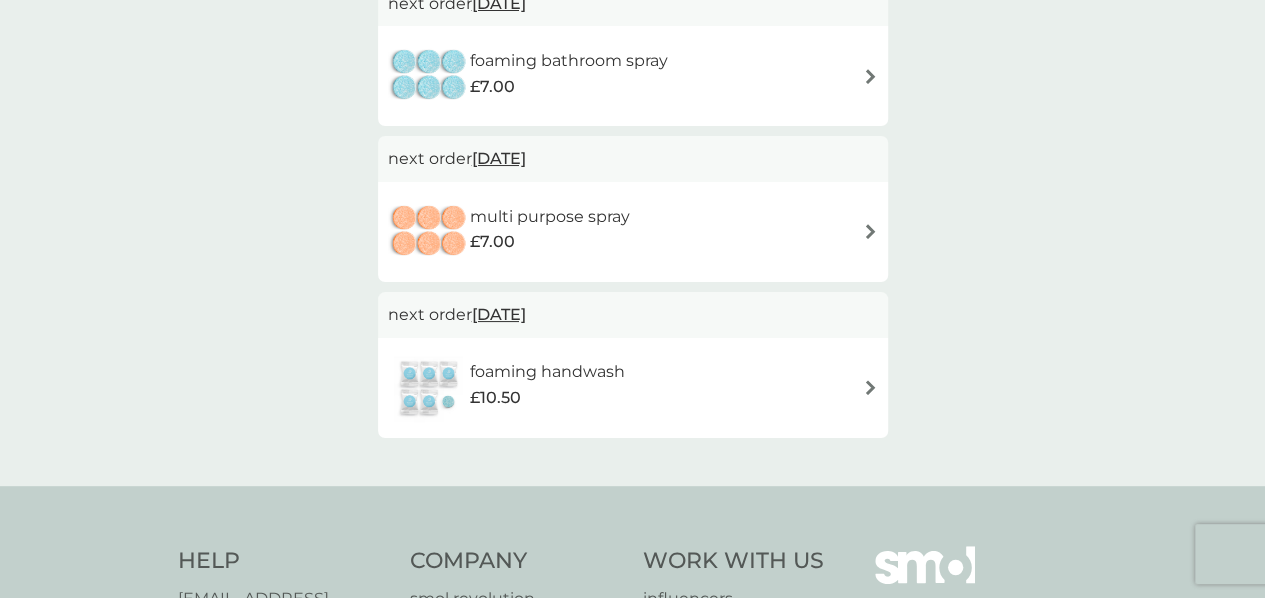 click at bounding box center (870, 387) 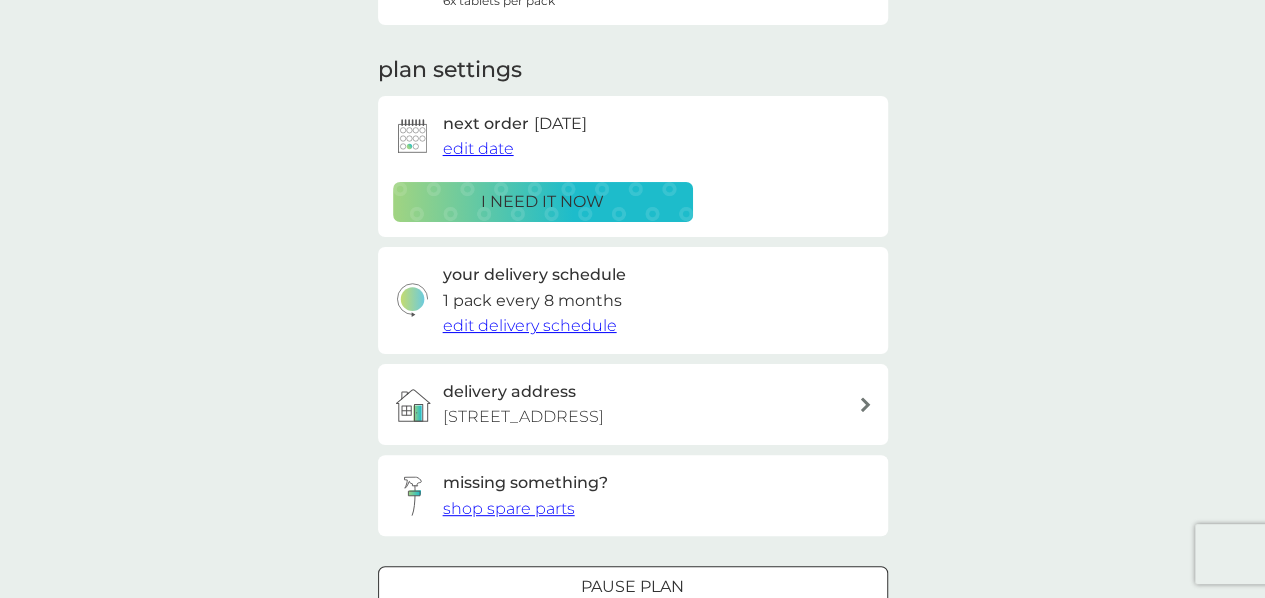 scroll, scrollTop: 244, scrollLeft: 0, axis: vertical 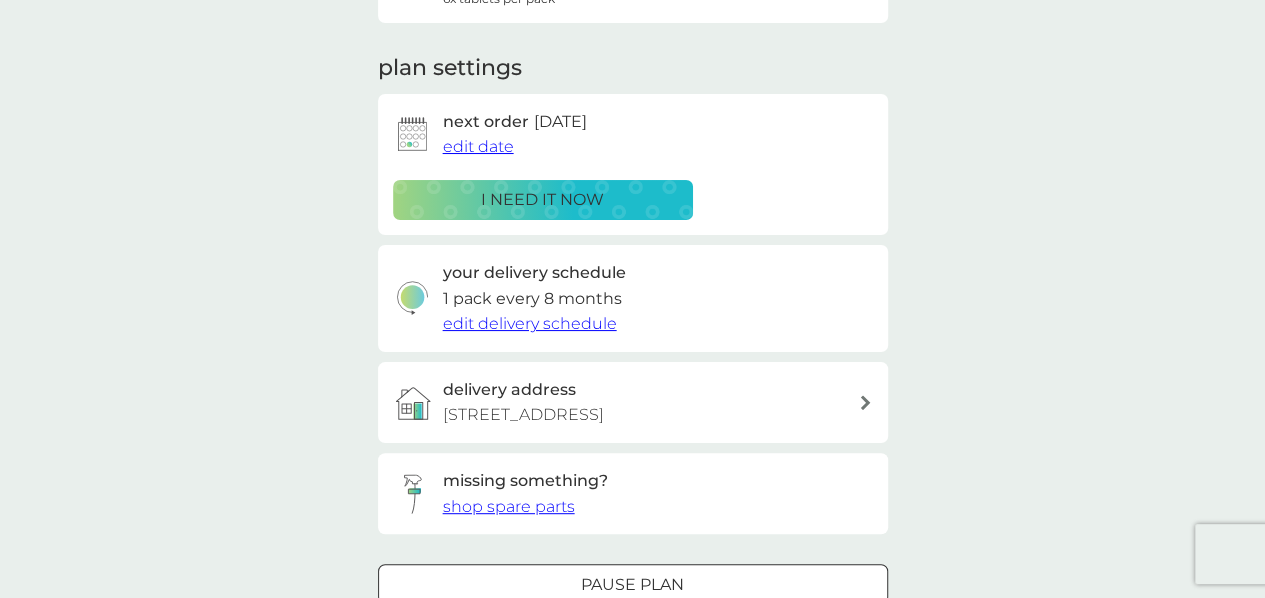 click on "edit delivery schedule" at bounding box center [530, 323] 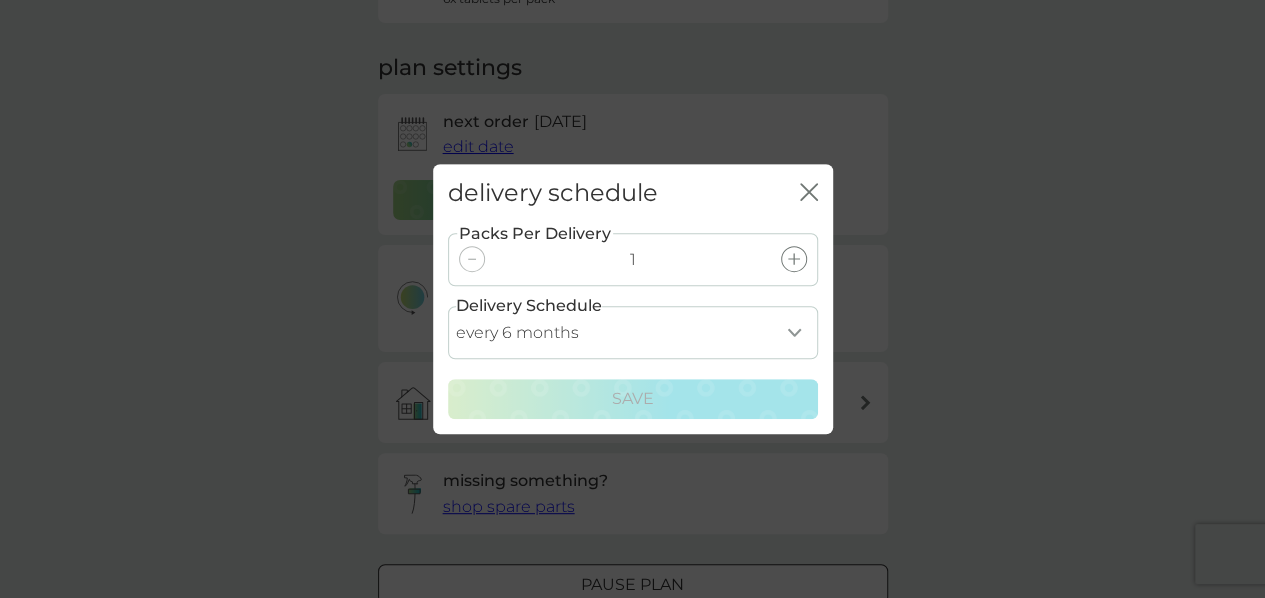 click on "every 1 month every 2 months every 3 months every 4 months every 5 months every 6 months" at bounding box center (633, 332) 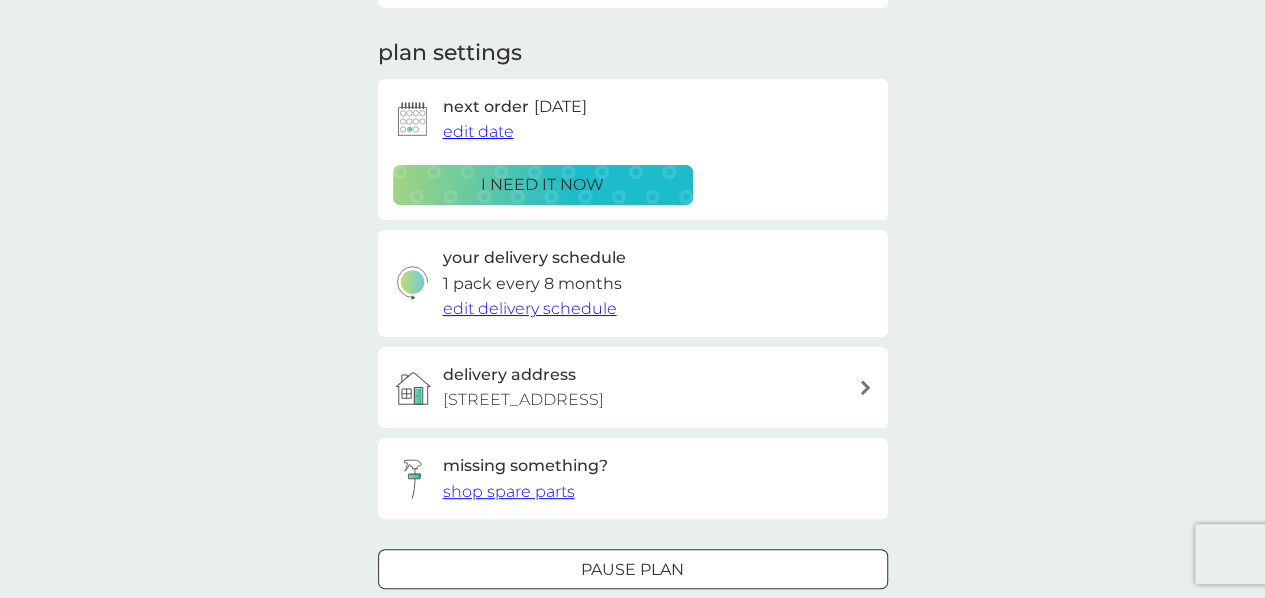 scroll, scrollTop: 263, scrollLeft: 0, axis: vertical 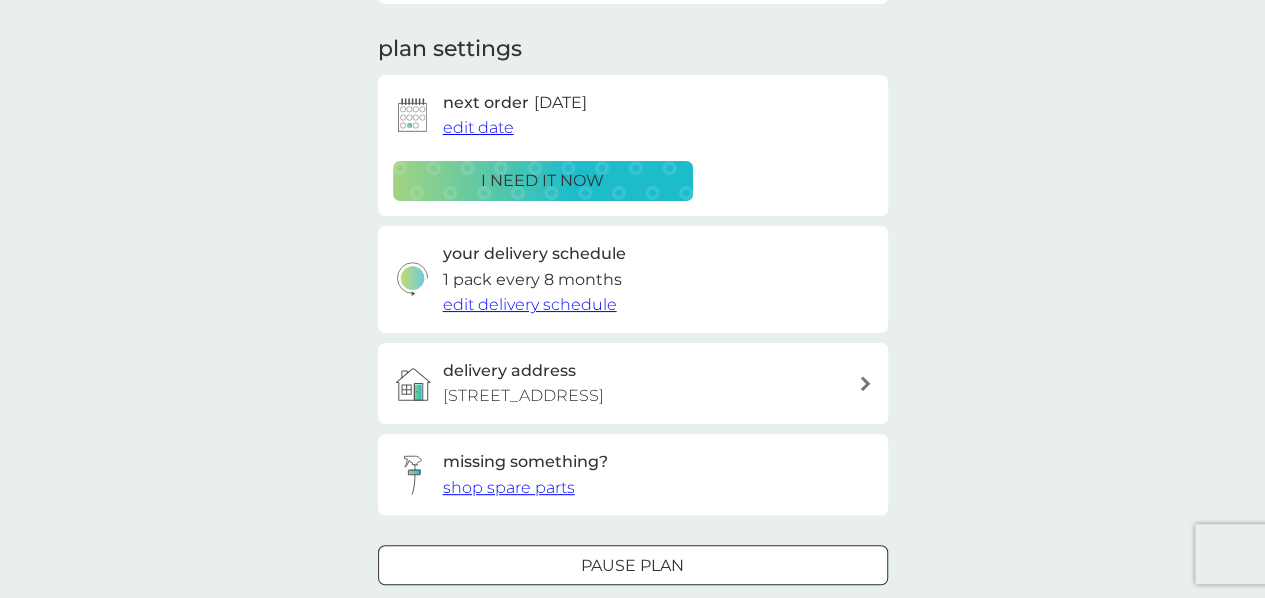 click on "edit date" at bounding box center [478, 127] 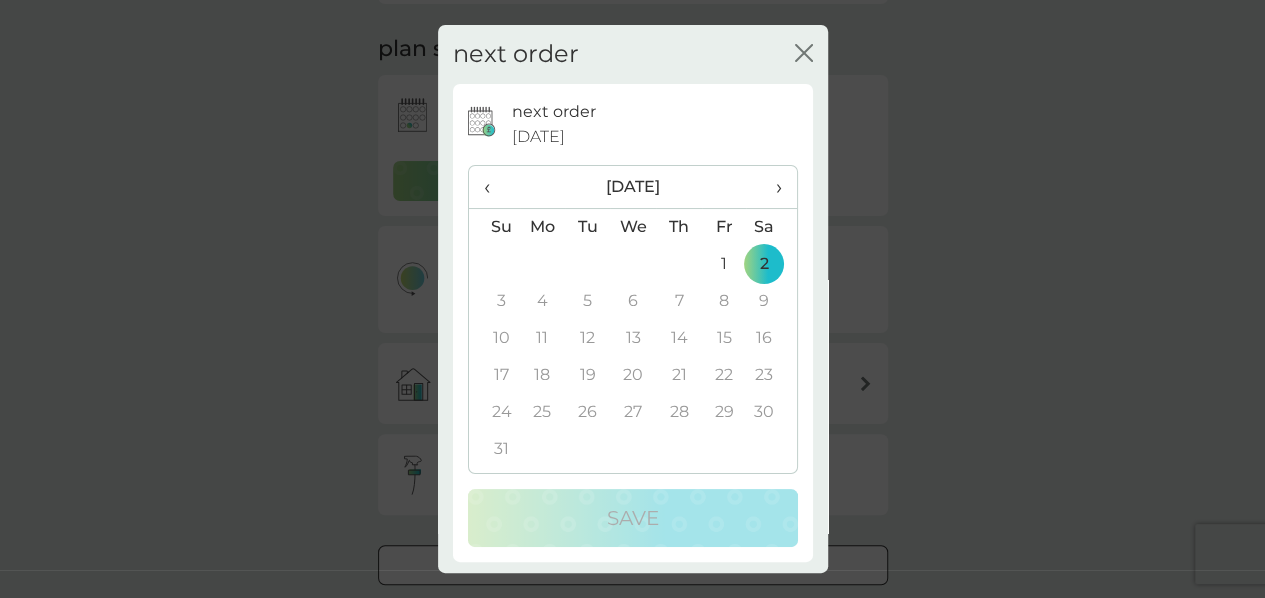 click on "‹" at bounding box center [494, 187] 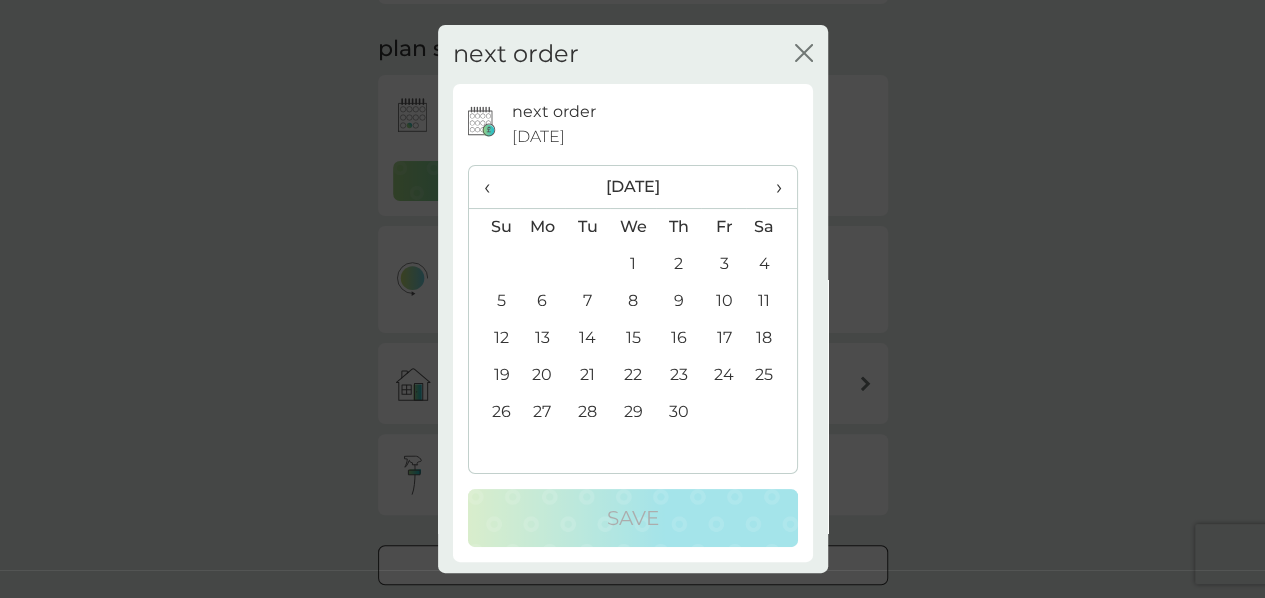 click on "‹" at bounding box center [494, 187] 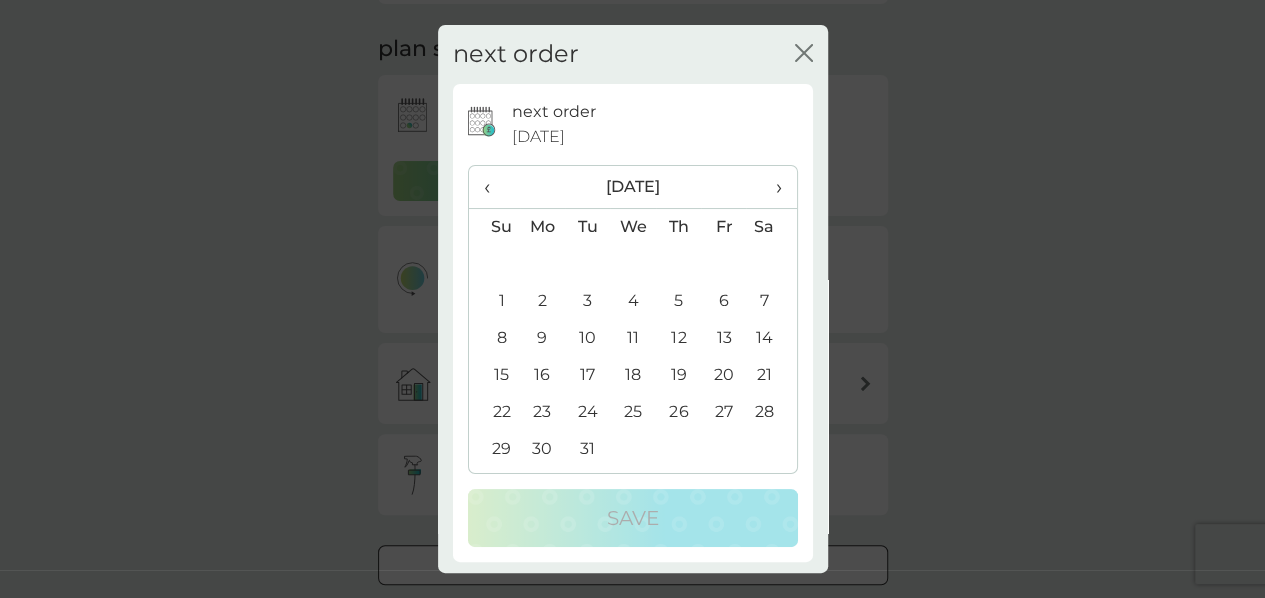click on "‹" at bounding box center (494, 187) 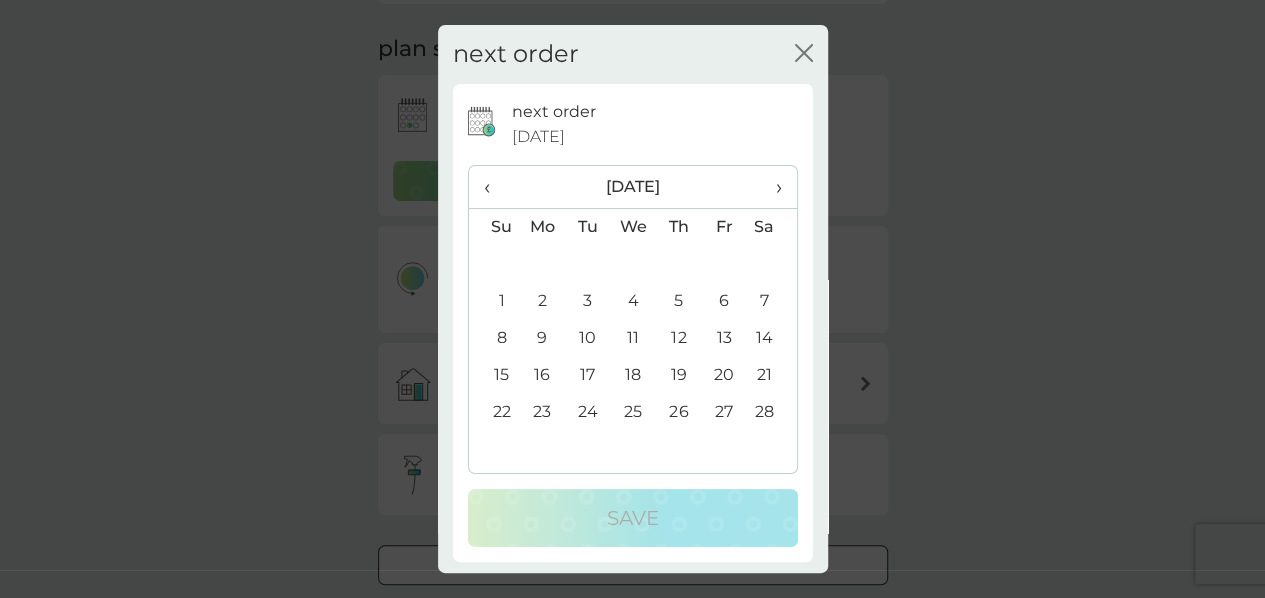 click on "‹" at bounding box center [494, 187] 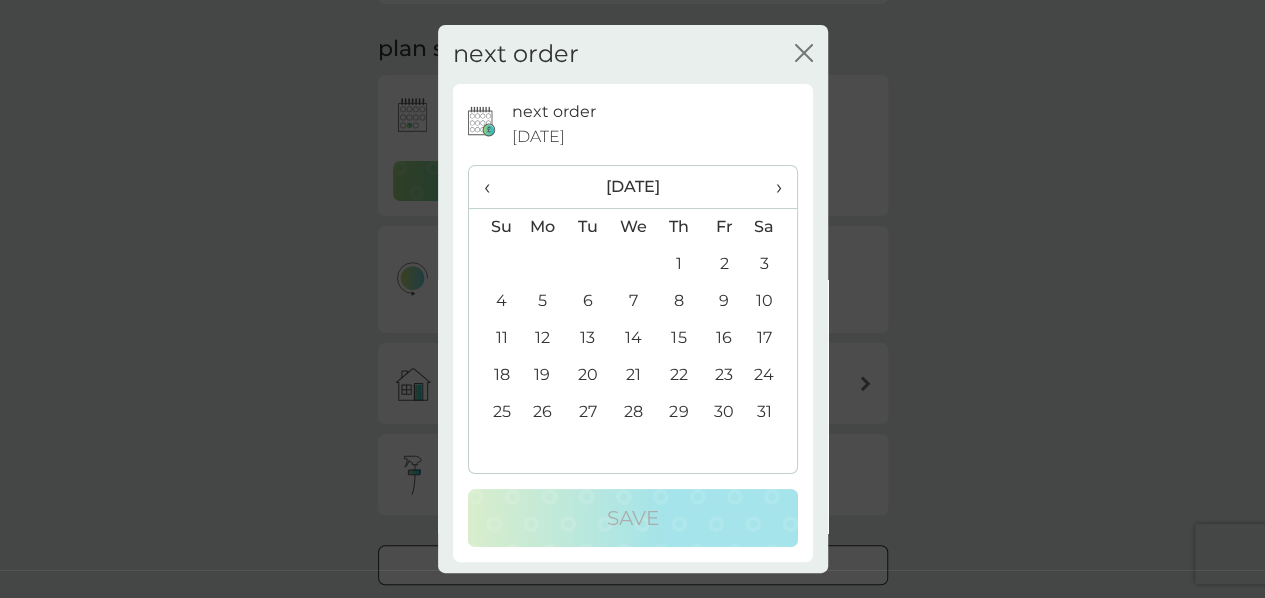 click on "‹" at bounding box center [494, 187] 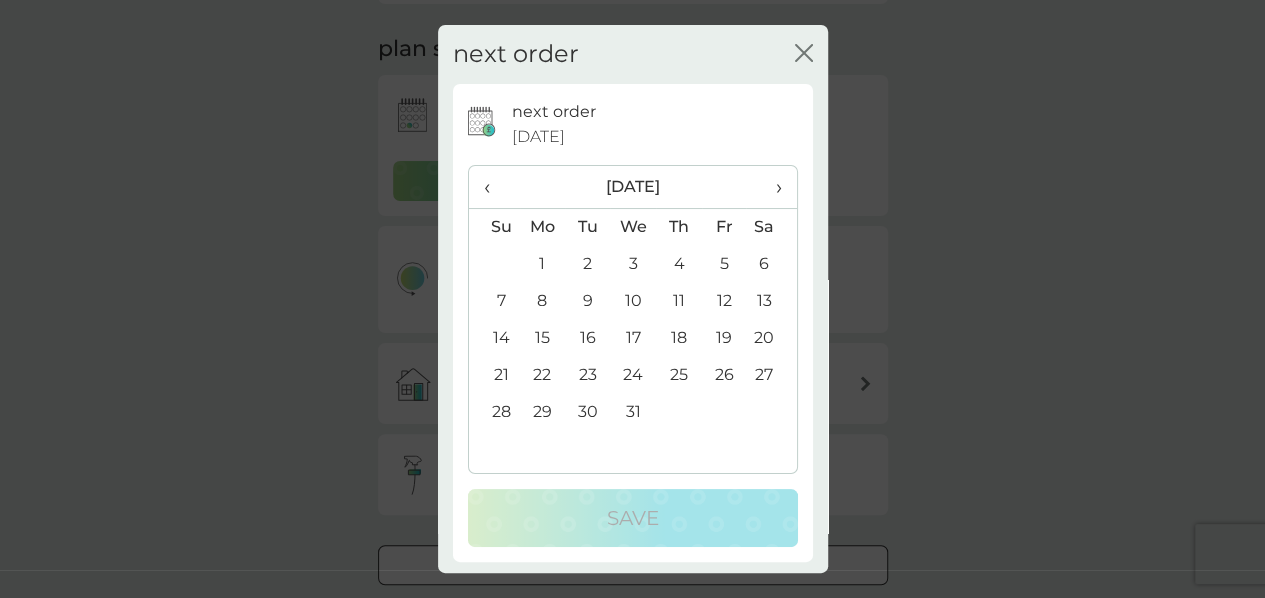 click on "‹" at bounding box center [494, 187] 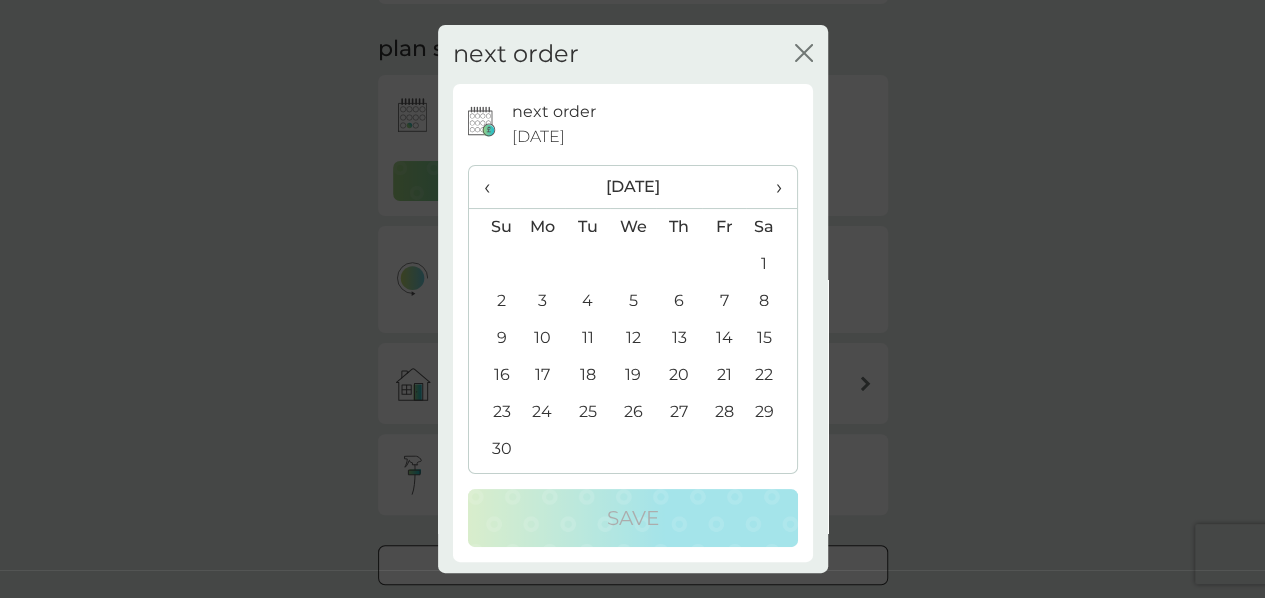 click on "‹" at bounding box center [494, 187] 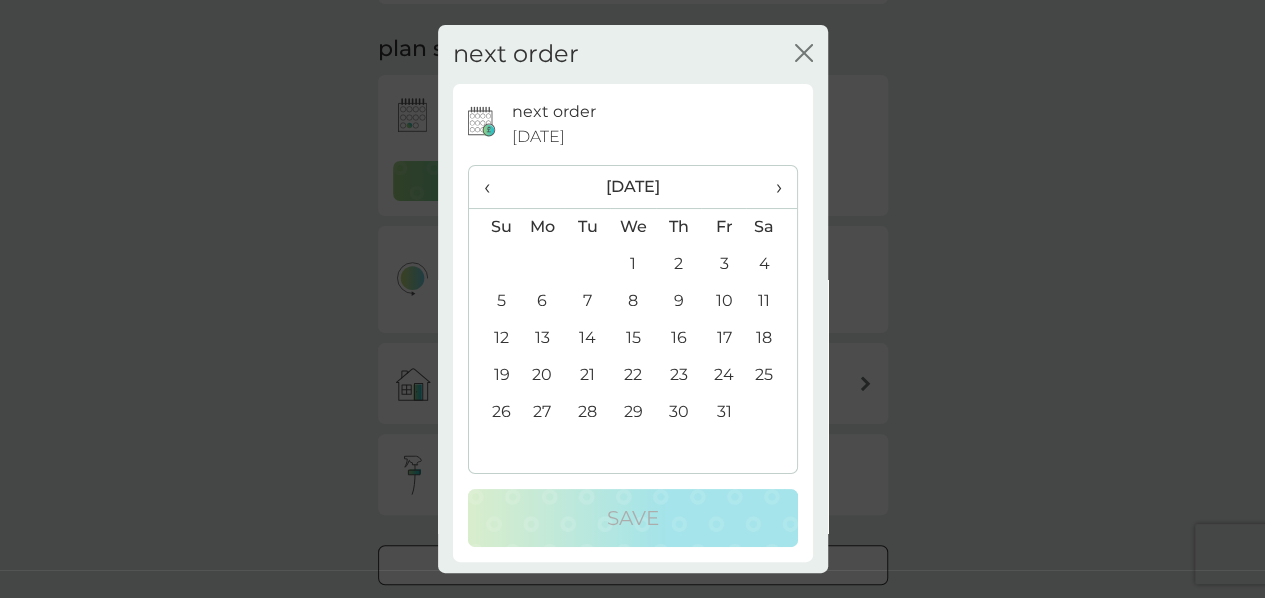 click on "‹" at bounding box center (494, 187) 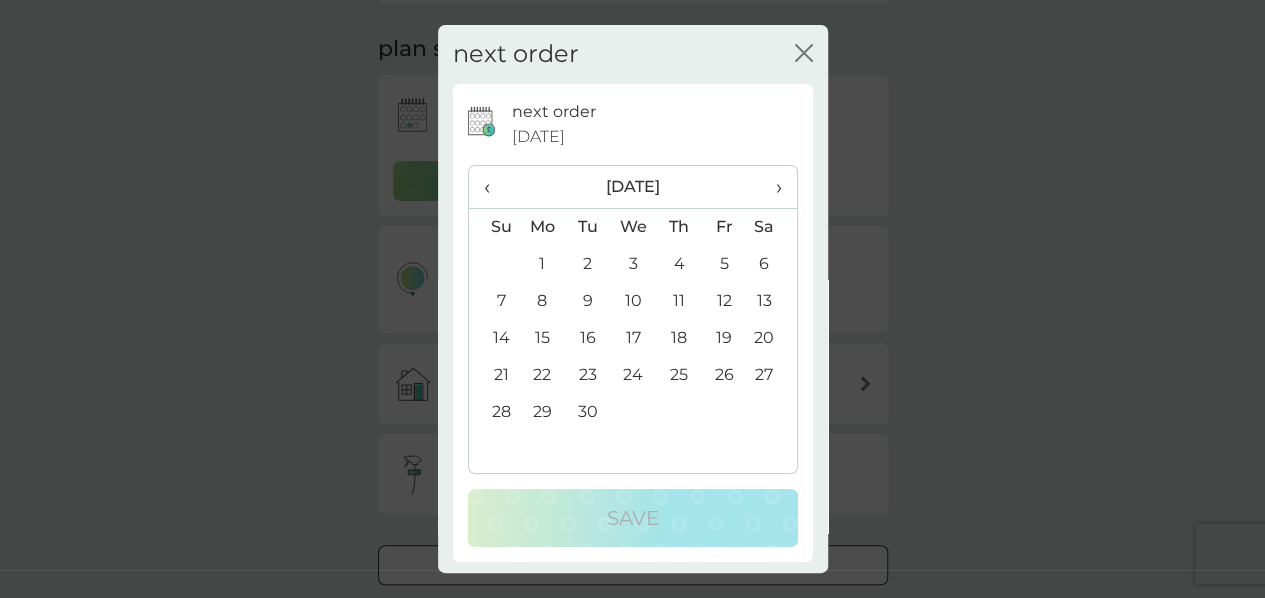 click on "‹" at bounding box center [494, 187] 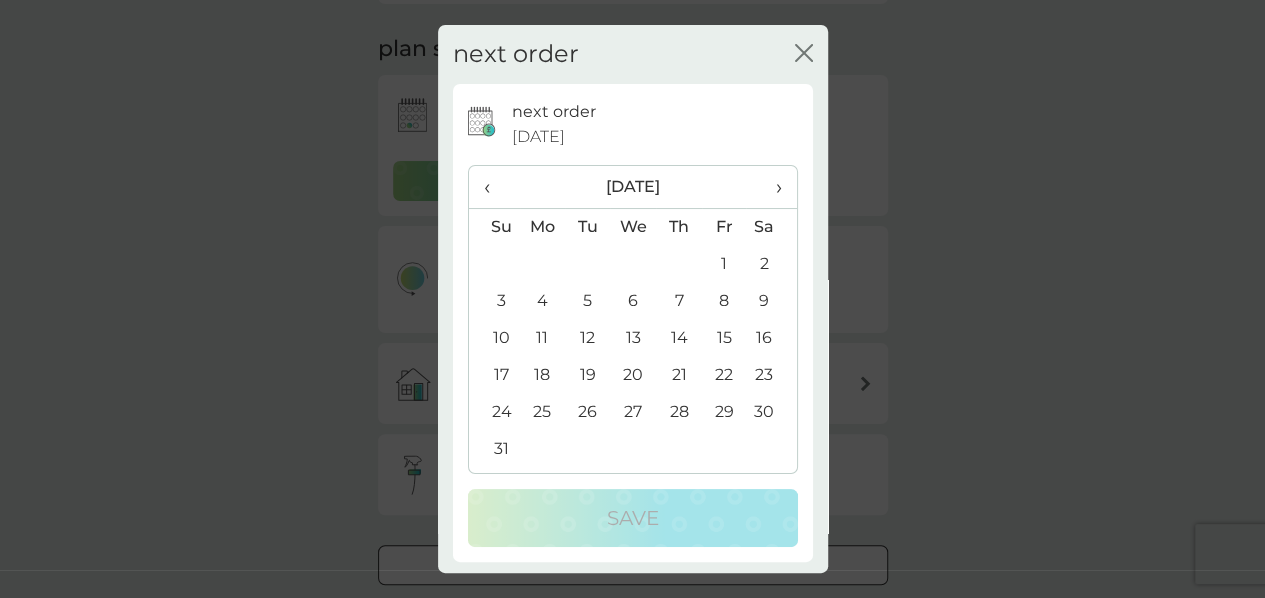 click on "‹" at bounding box center (494, 187) 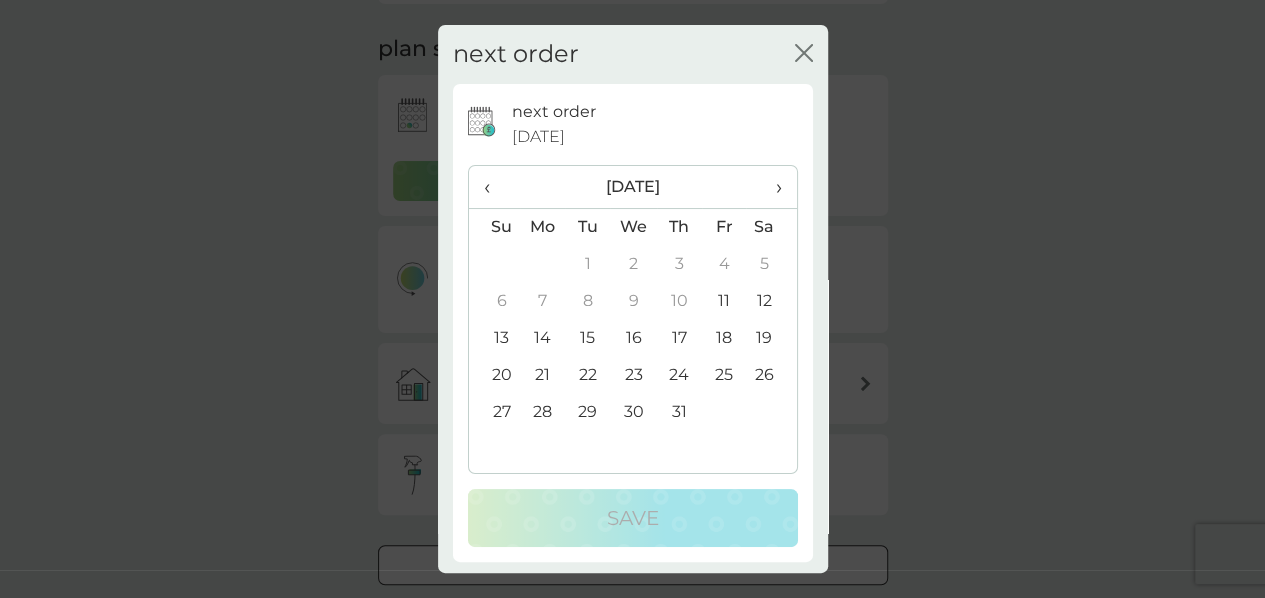 click on "›" at bounding box center [771, 187] 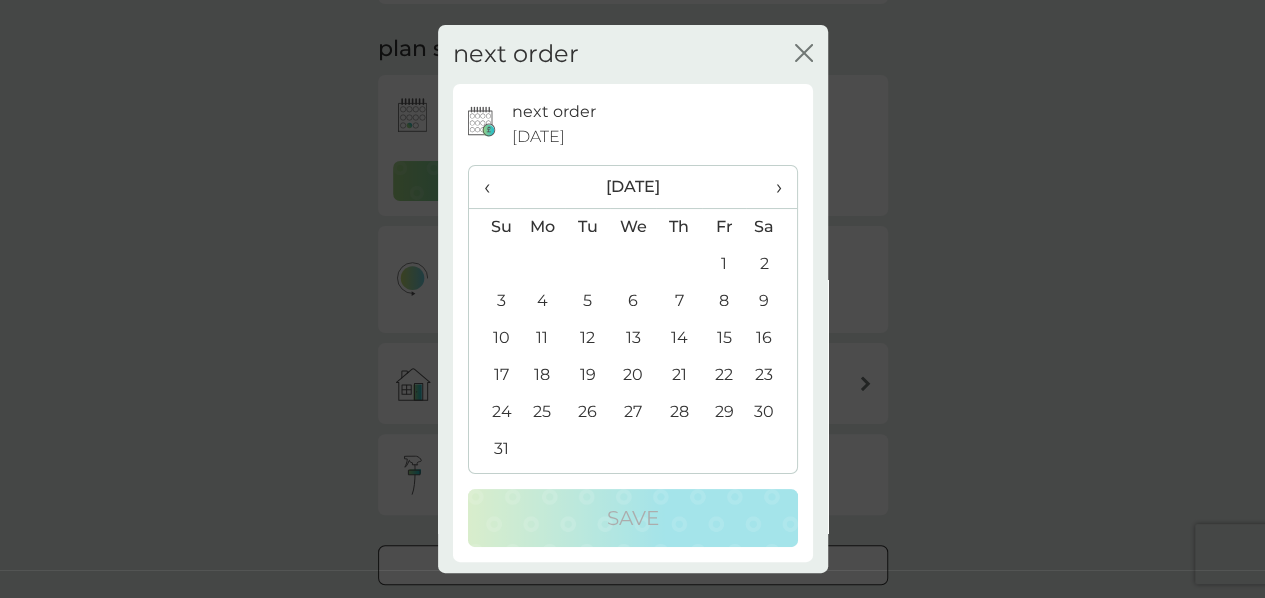 click on "›" at bounding box center (771, 187) 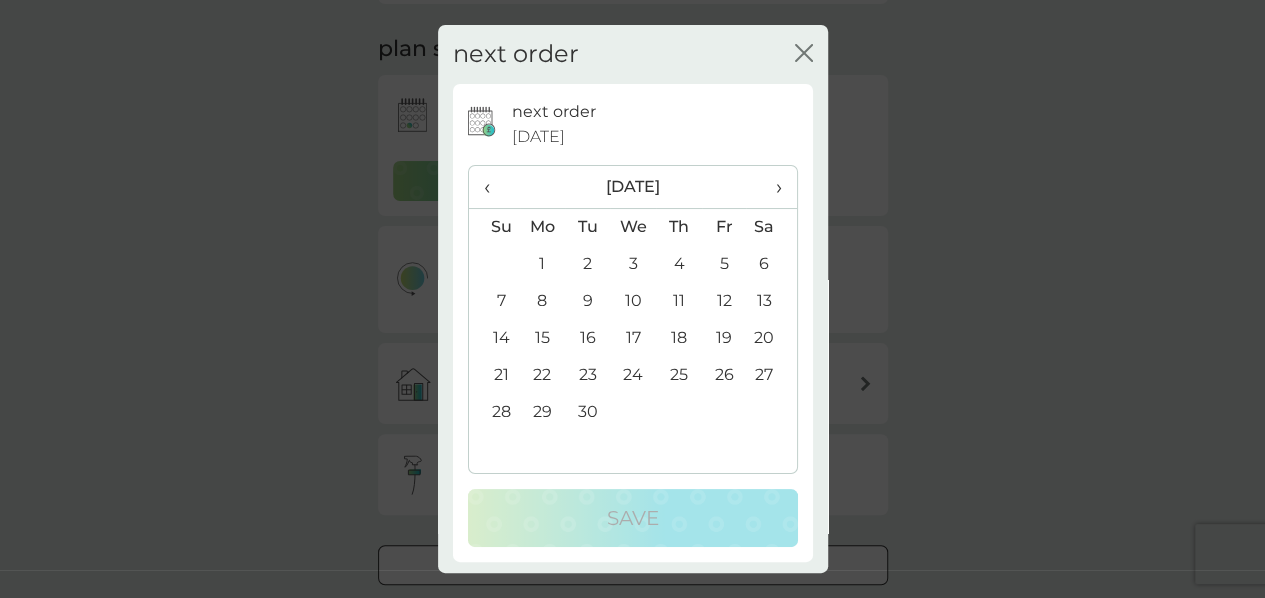 click on "30" at bounding box center [587, 412] 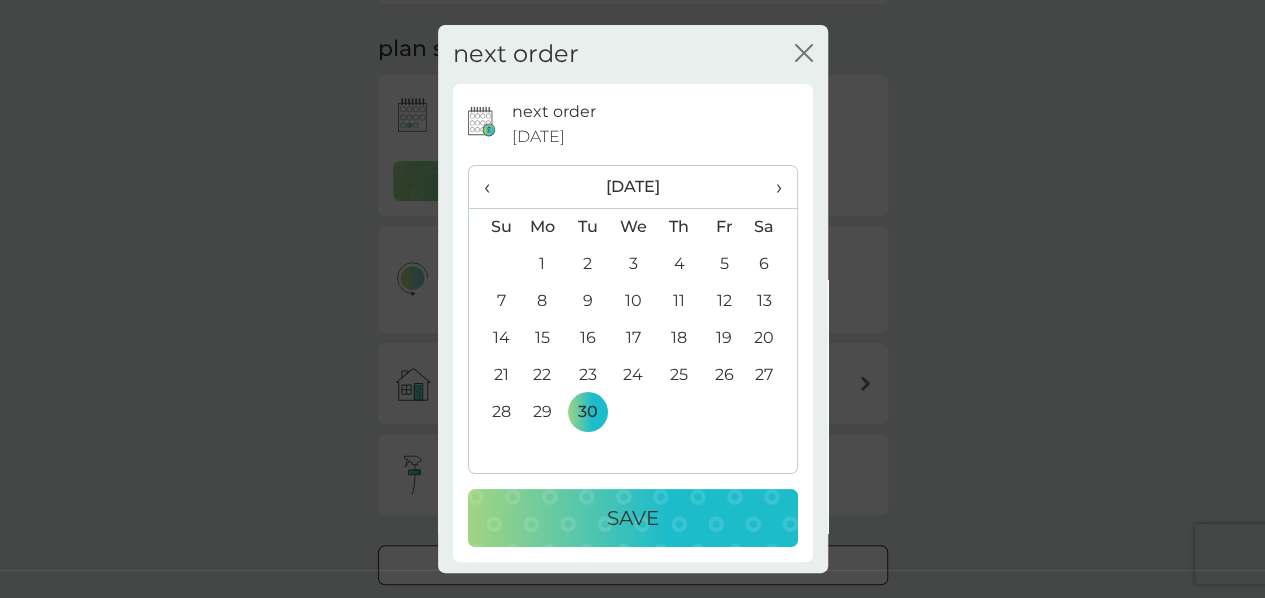 click on "Save" at bounding box center [633, 518] 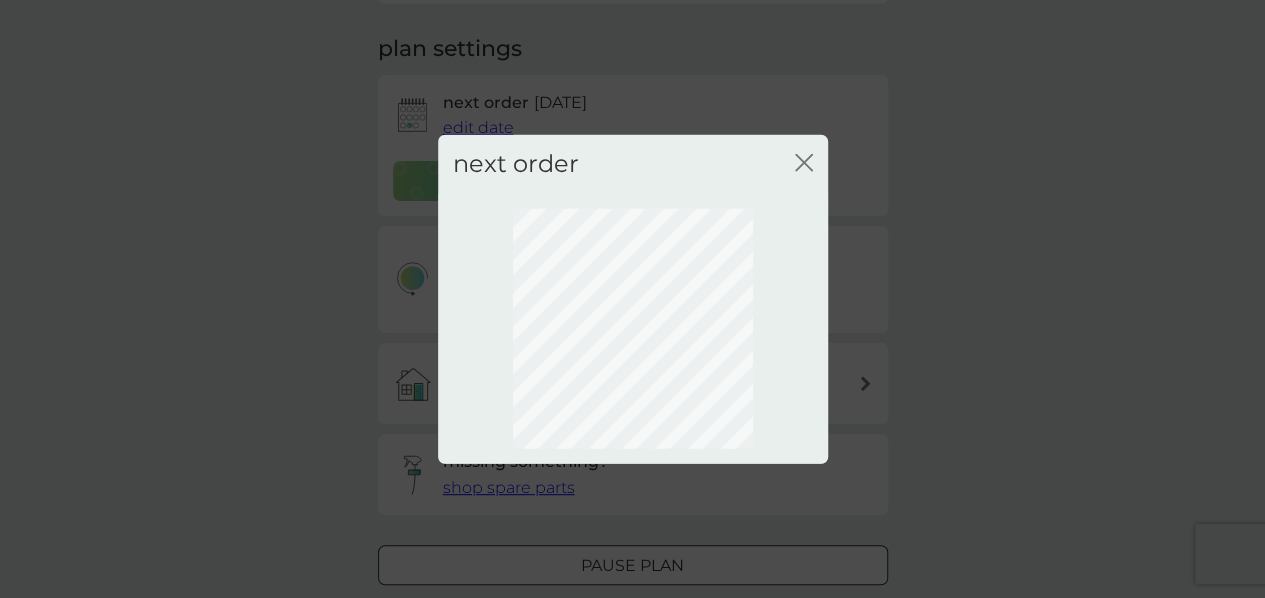 scroll, scrollTop: 240, scrollLeft: 0, axis: vertical 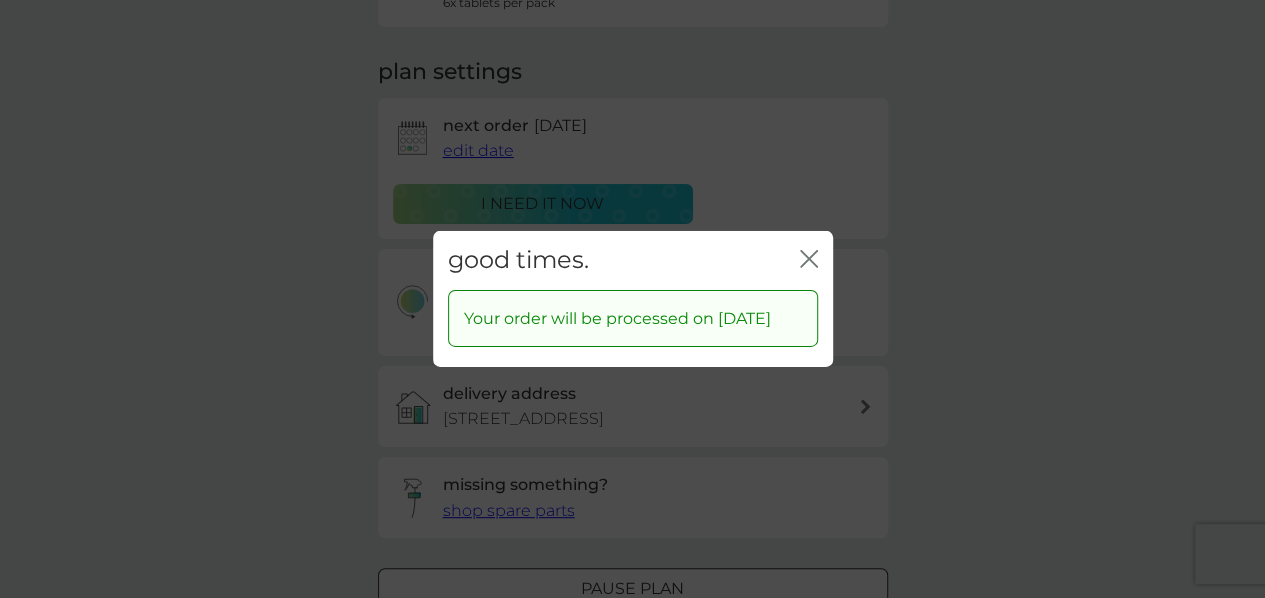 click 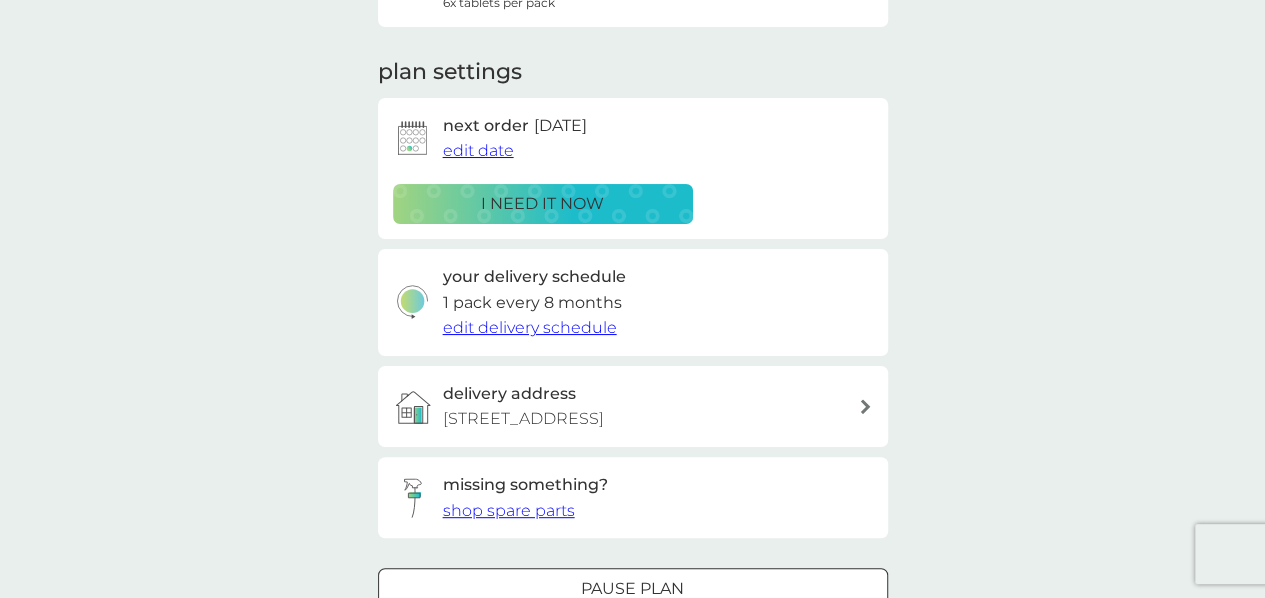 click on "edit delivery schedule" at bounding box center (530, 327) 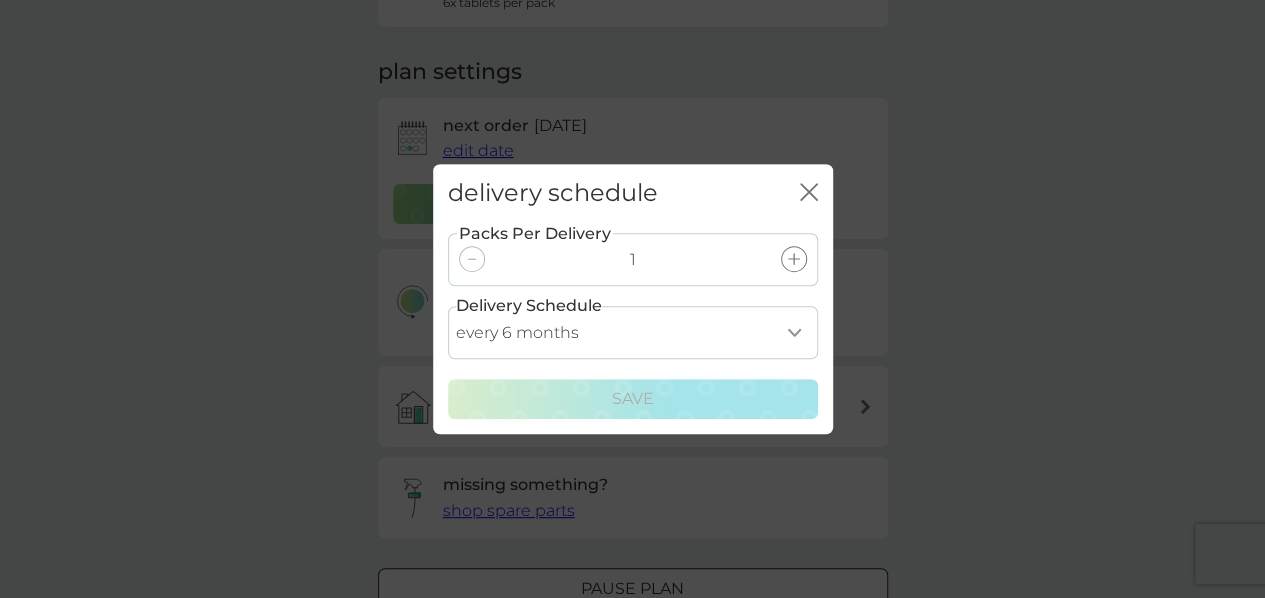 click on "every 1 month every 2 months every 3 months every 4 months every 5 months every 6 months" at bounding box center [633, 332] 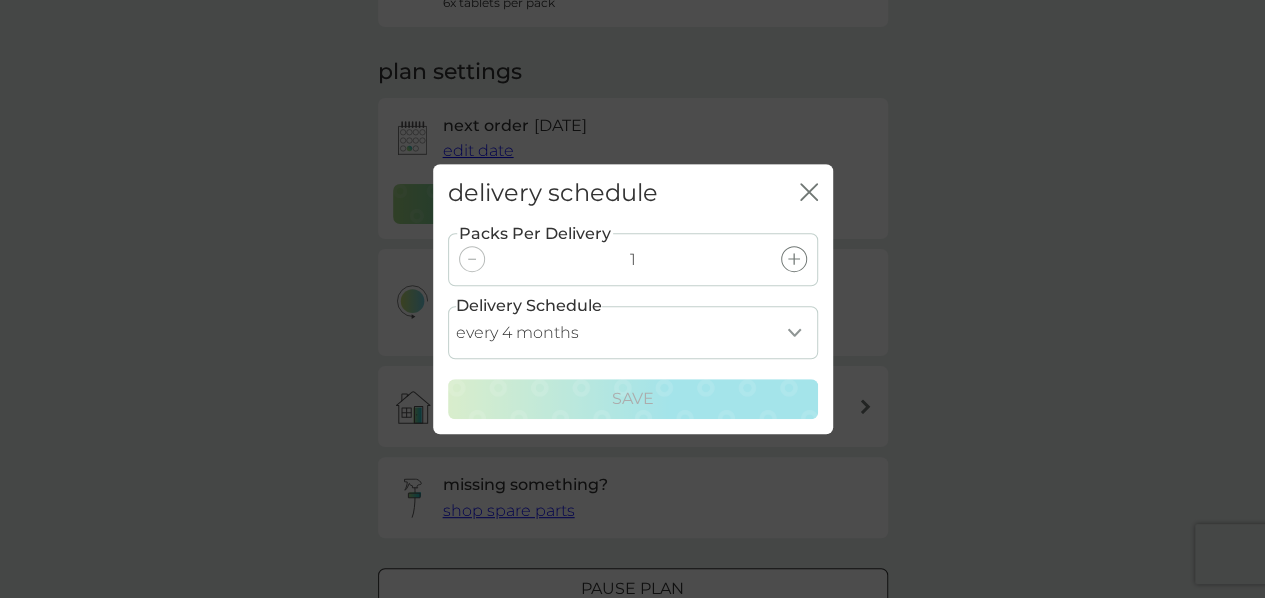click on "every 1 month every 2 months every 3 months every 4 months every 5 months every 6 months" at bounding box center [633, 332] 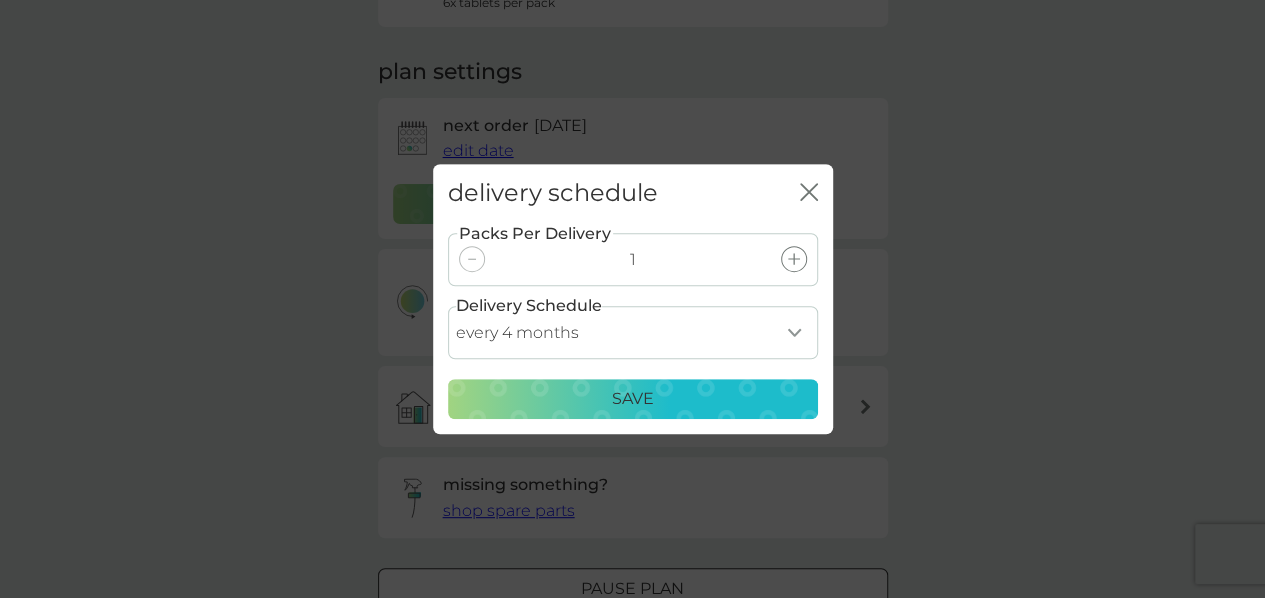 click on "every 1 month every 2 months every 3 months every 4 months every 5 months every 6 months" at bounding box center [633, 332] 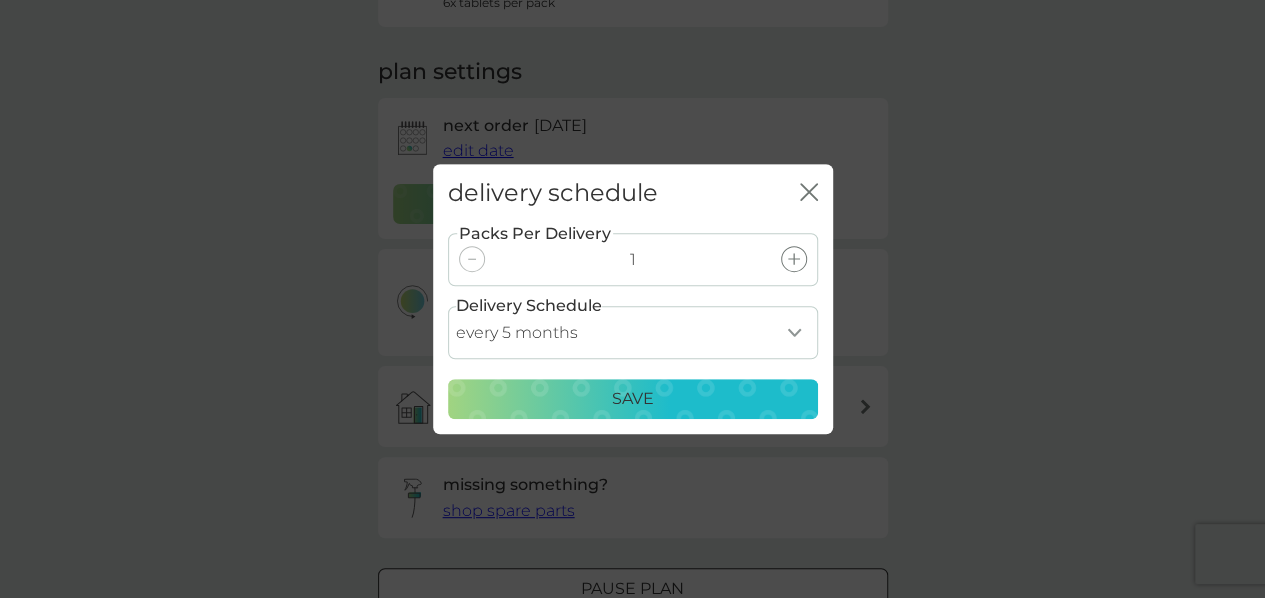 click on "every 1 month every 2 months every 3 months every 4 months every 5 months every 6 months" at bounding box center (633, 332) 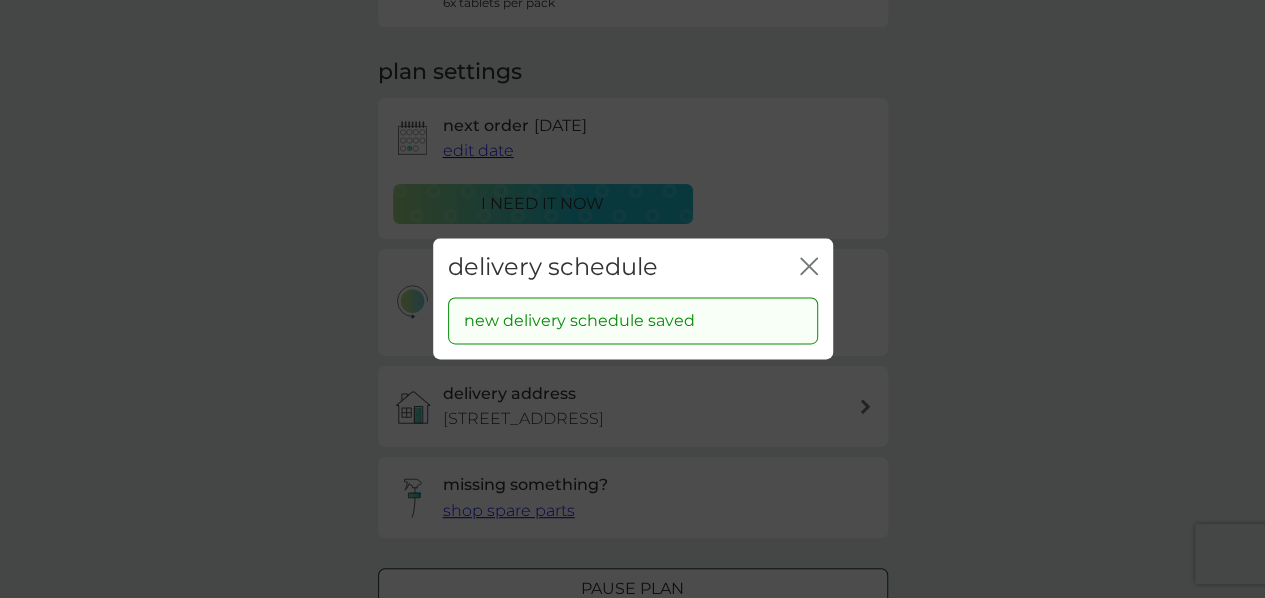 click on "close" 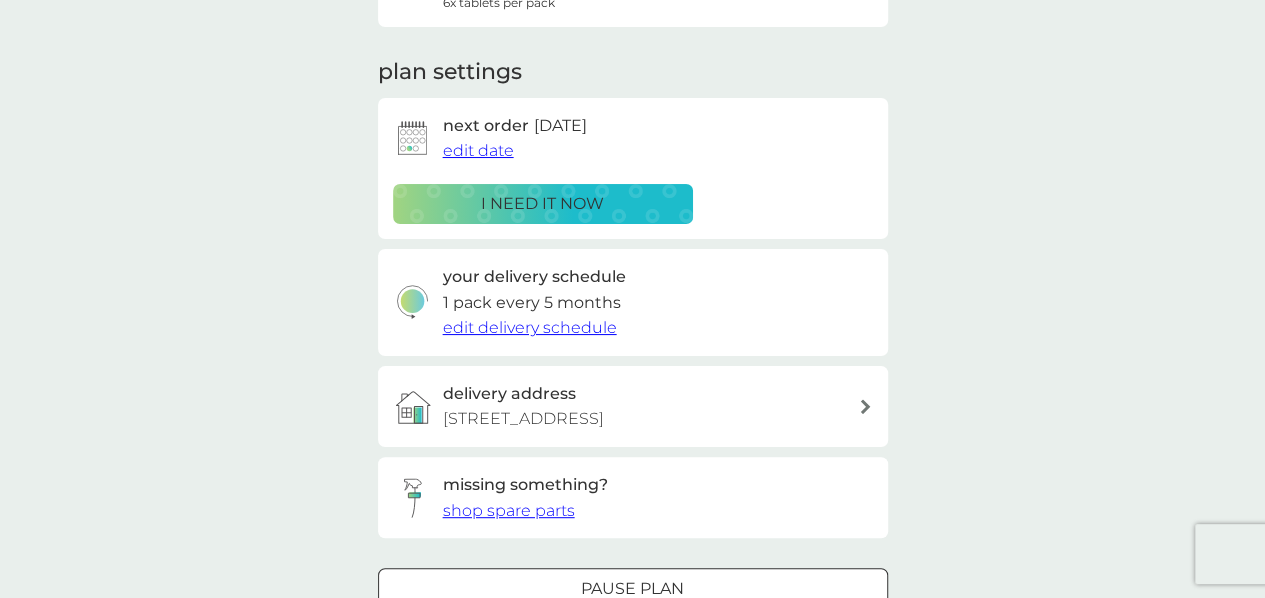 click on "edit delivery schedule" at bounding box center [530, 327] 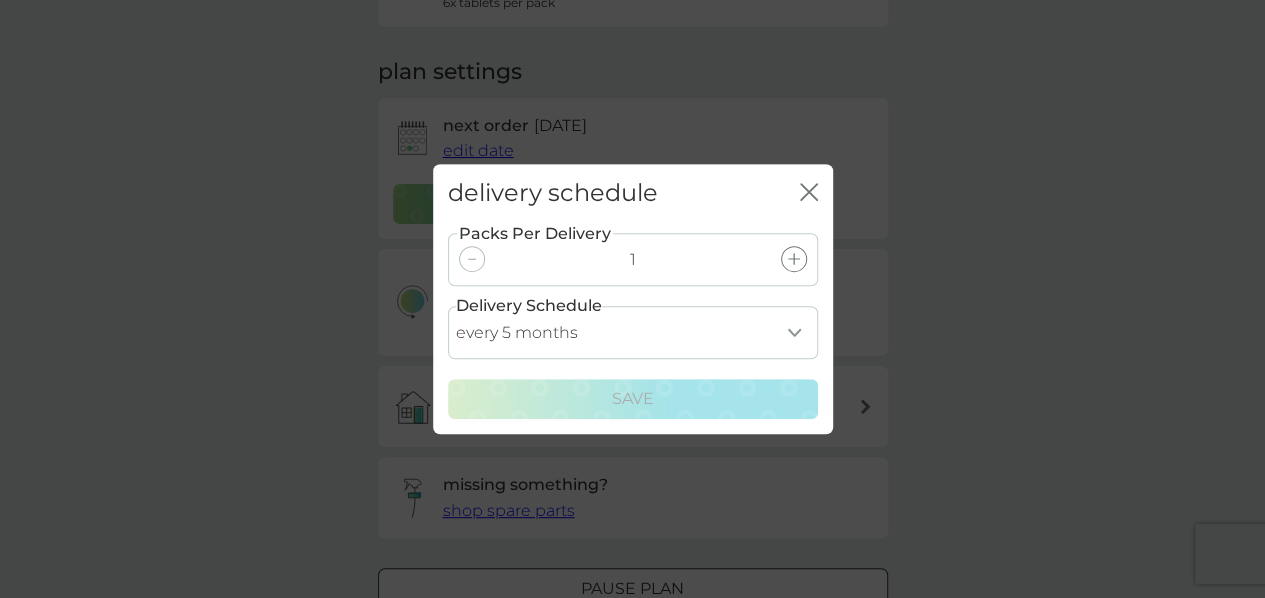 click on "every 1 month every 2 months every 3 months every 4 months every 5 months every 6 months" at bounding box center (633, 332) 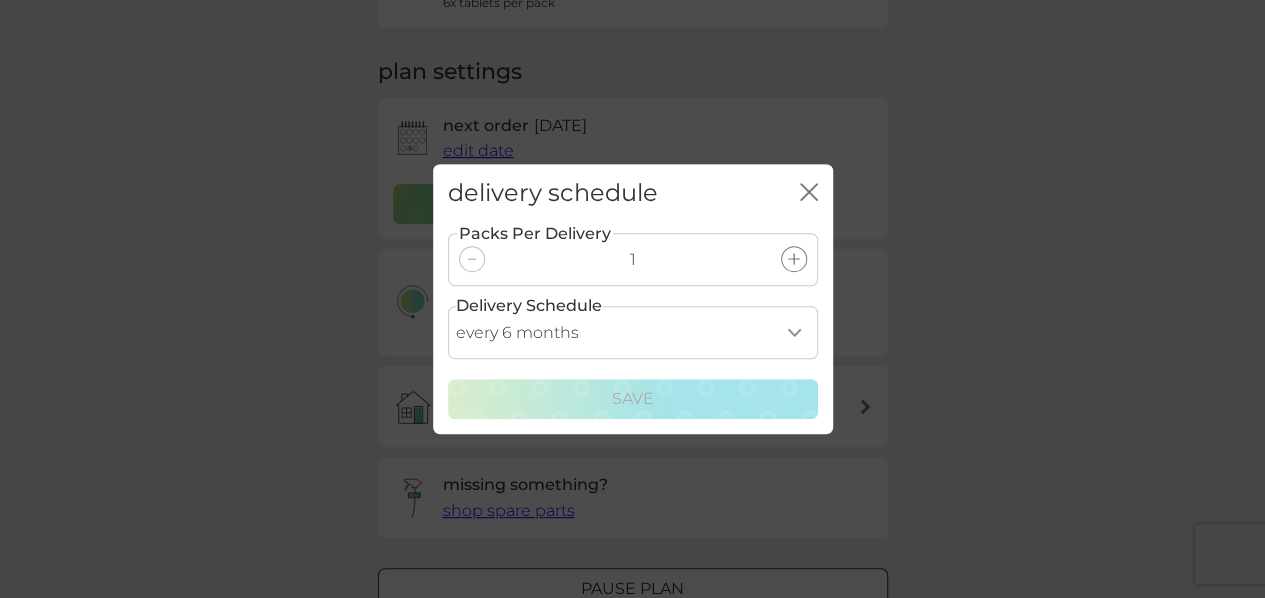 click on "every 1 month every 2 months every 3 months every 4 months every 5 months every 6 months" at bounding box center [633, 332] 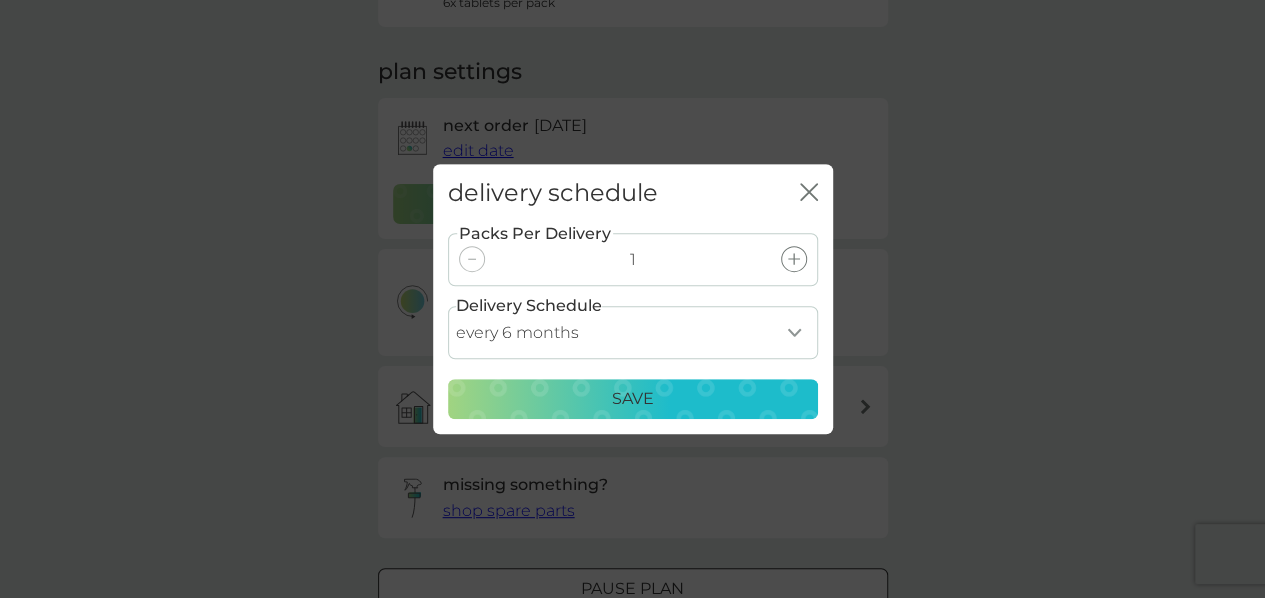 click on "Save" at bounding box center [633, 399] 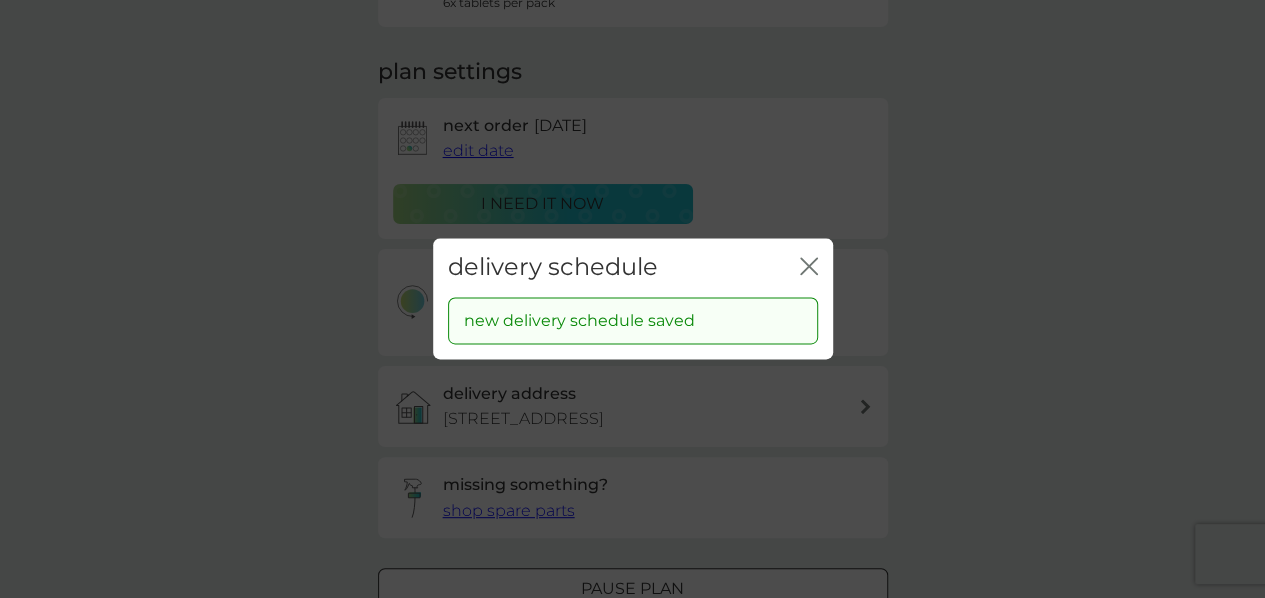 click on "close" 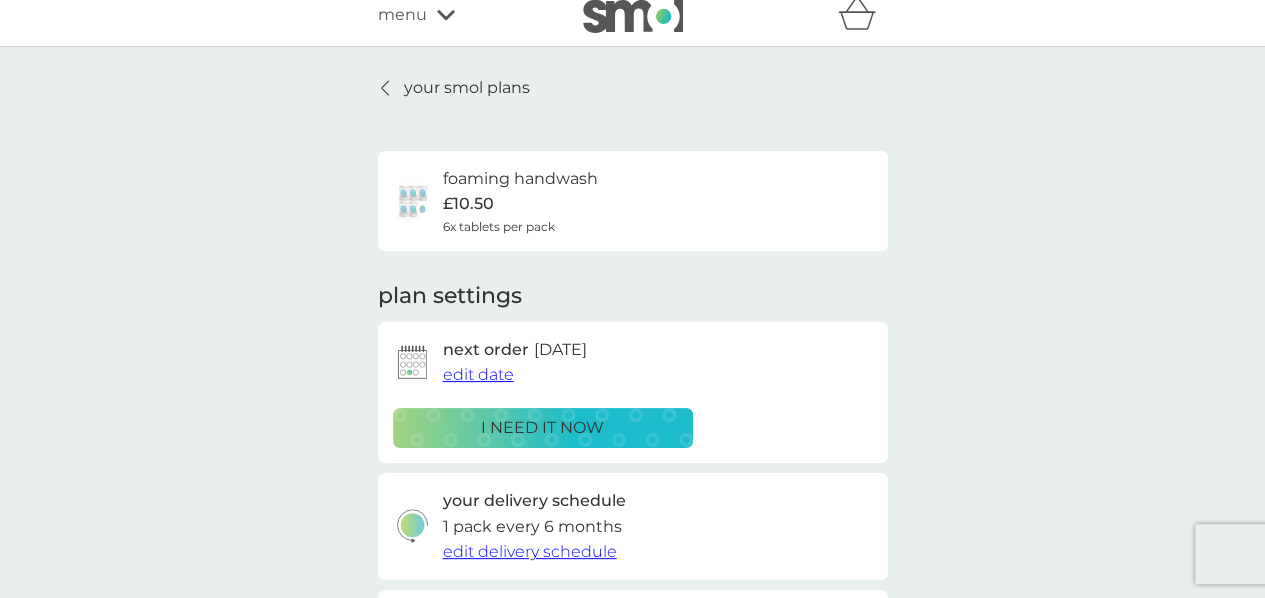 scroll, scrollTop: 0, scrollLeft: 0, axis: both 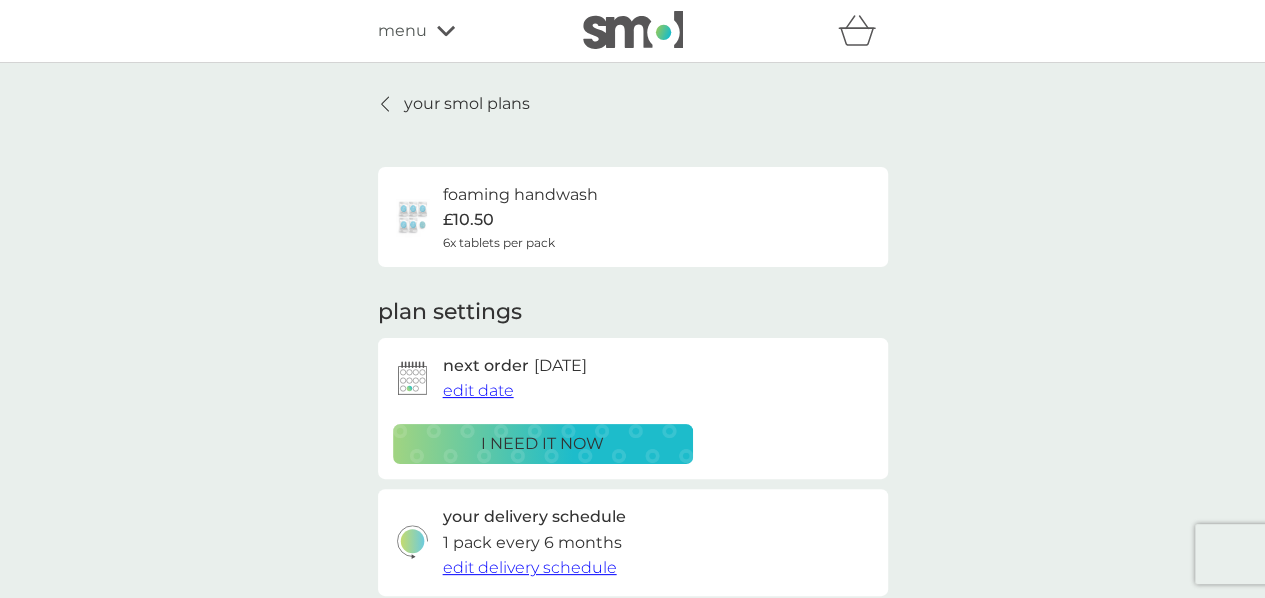 click 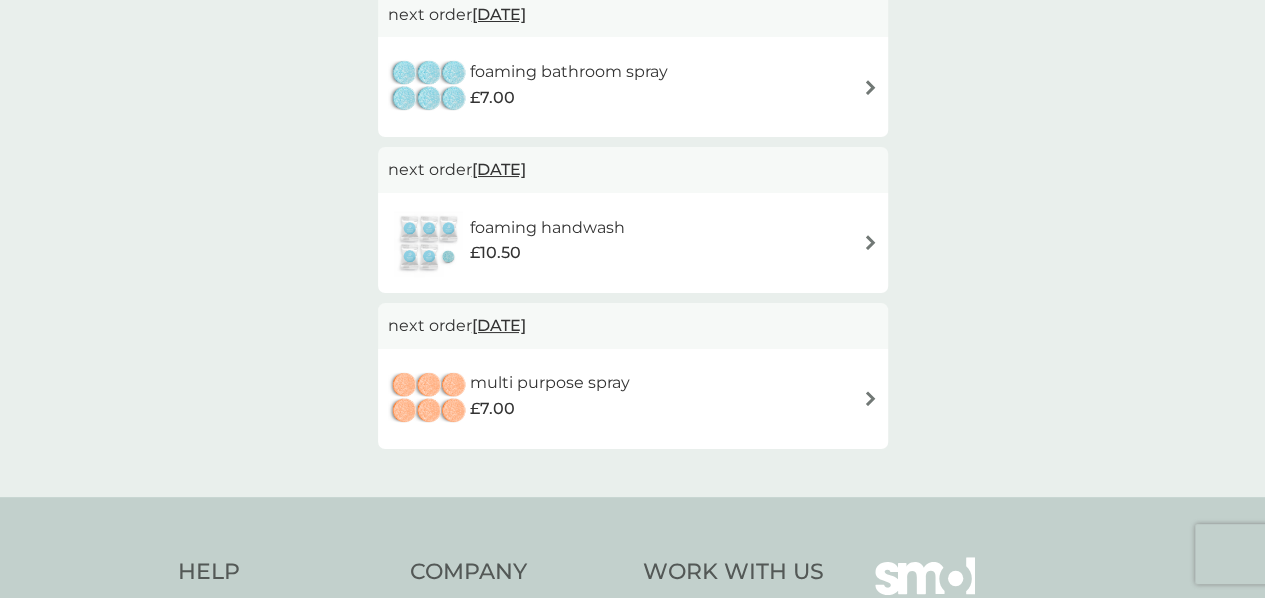 scroll, scrollTop: 511, scrollLeft: 0, axis: vertical 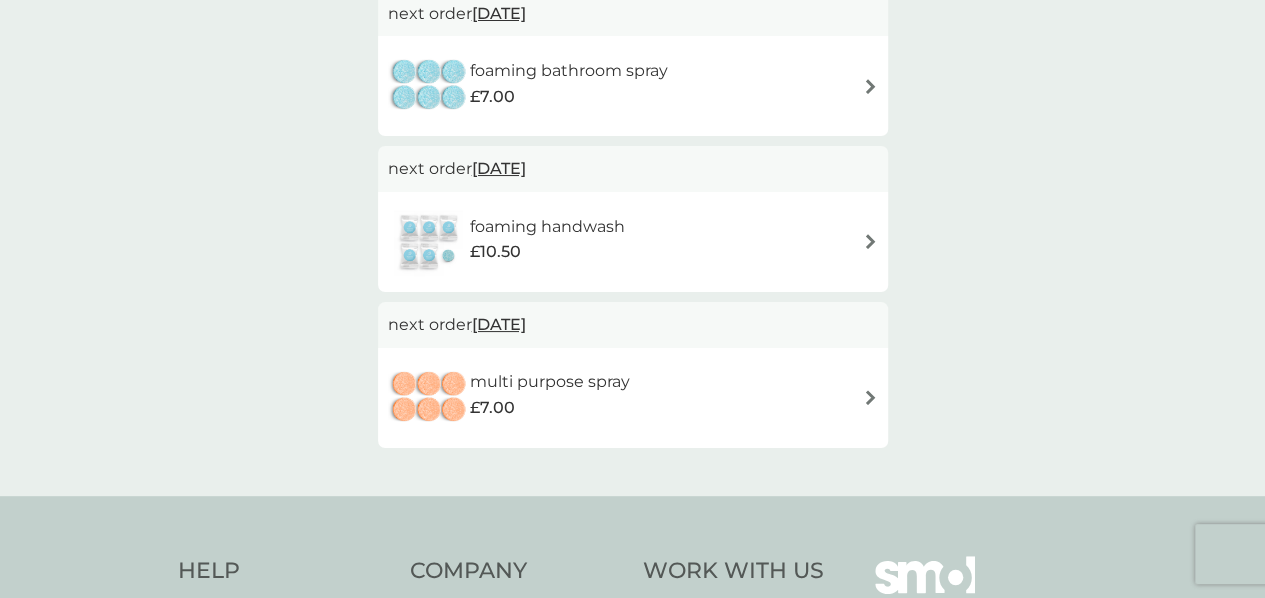 click at bounding box center (870, 397) 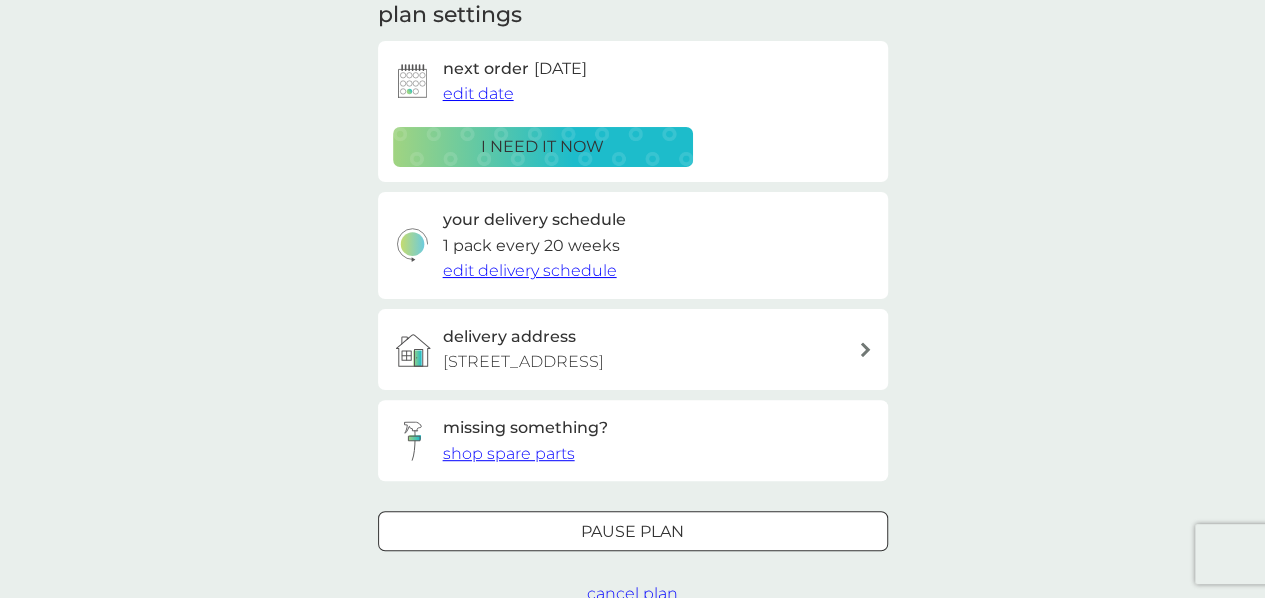 scroll, scrollTop: 298, scrollLeft: 0, axis: vertical 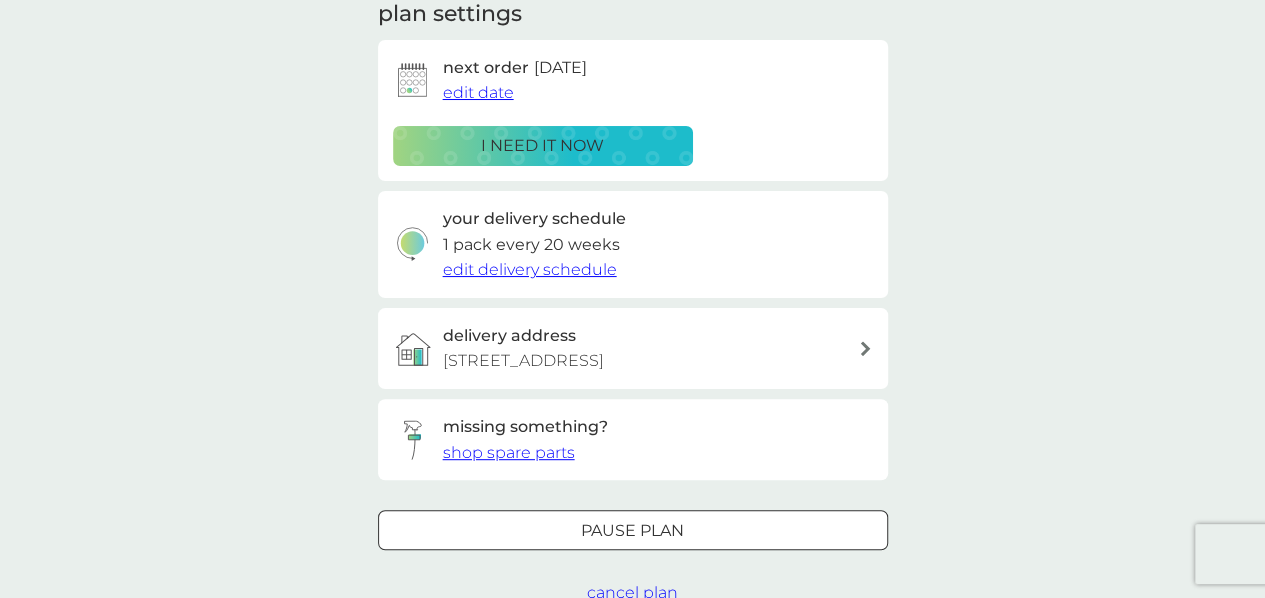 click on "edit delivery schedule" at bounding box center [530, 269] 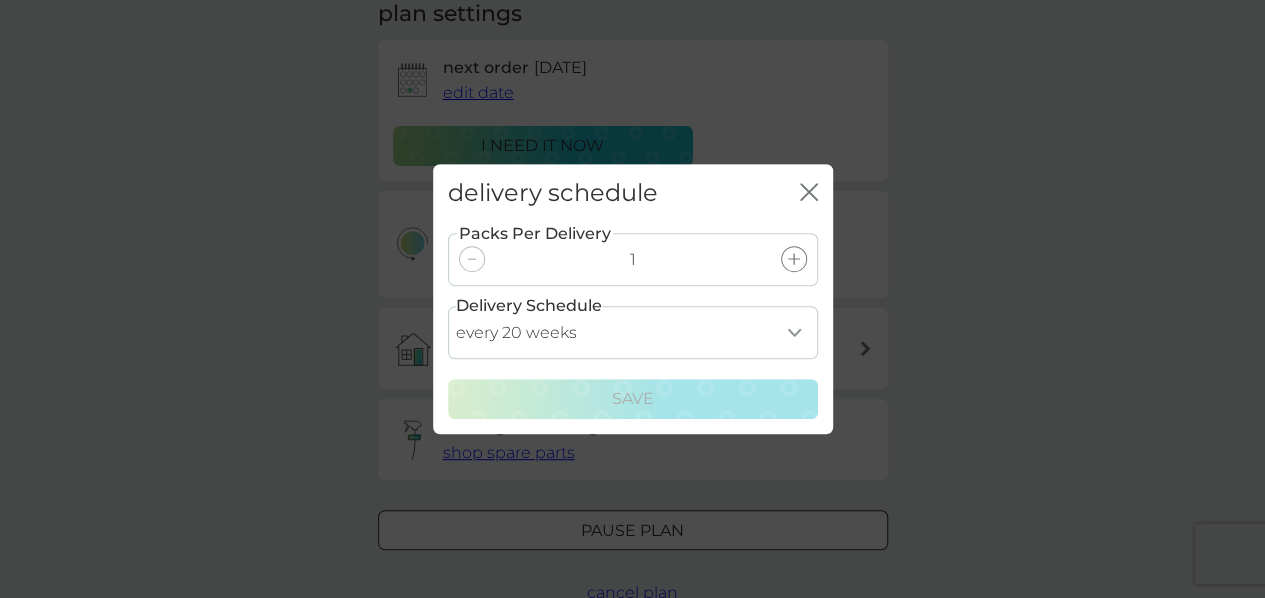 click on "every 1 week every 2 weeks every 3 weeks every 4 weeks every 5 weeks every 6 weeks every 7 weeks every 8 weeks every 9 weeks every 10 weeks every 11 weeks every 12 weeks every 13 weeks every 14 weeks every 15 weeks every 16 weeks every 17 weeks every 18 weeks every 19 weeks every 20 weeks every 21 weeks every 22 weeks every 23 weeks every 24 weeks every 25 weeks every 26 weeks every 27 weeks every 28 weeks every 29 weeks every 30 weeks every 31 weeks every 32 weeks every 33 weeks every 34 weeks every 35 weeks" at bounding box center (633, 332) 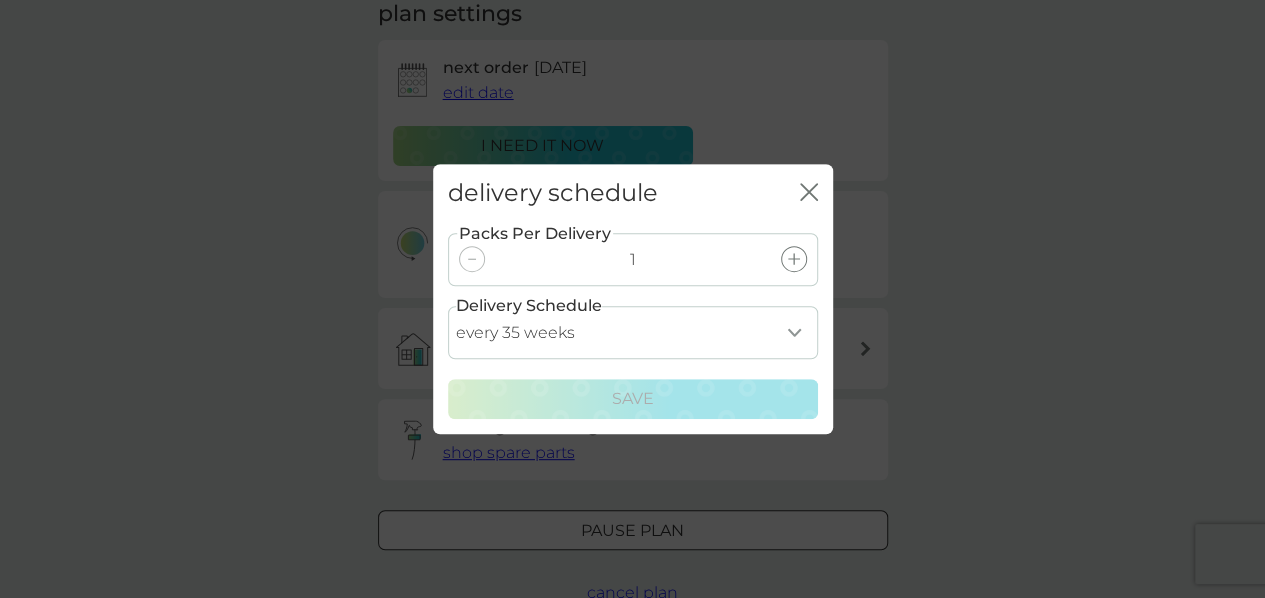 click on "every 1 week every 2 weeks every 3 weeks every 4 weeks every 5 weeks every 6 weeks every 7 weeks every 8 weeks every 9 weeks every 10 weeks every 11 weeks every 12 weeks every 13 weeks every 14 weeks every 15 weeks every 16 weeks every 17 weeks every 18 weeks every 19 weeks every 20 weeks every 21 weeks every 22 weeks every 23 weeks every 24 weeks every 25 weeks every 26 weeks every 27 weeks every 28 weeks every 29 weeks every 30 weeks every 31 weeks every 32 weeks every 33 weeks every 34 weeks every 35 weeks" at bounding box center [633, 332] 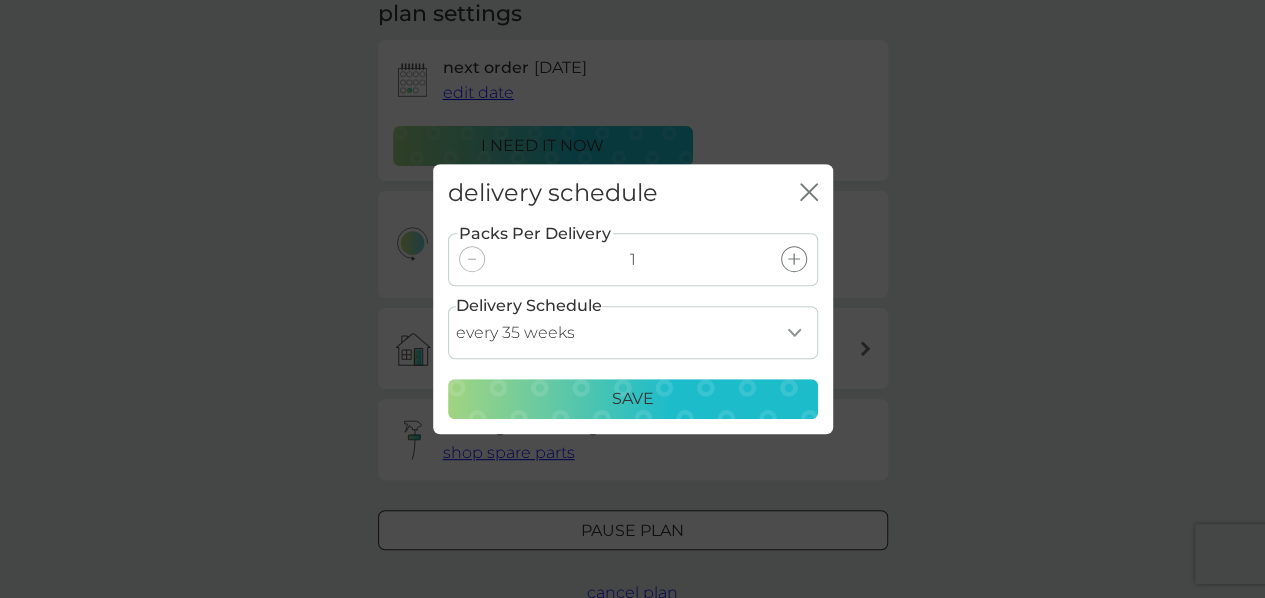 click on "Save" at bounding box center (633, 399) 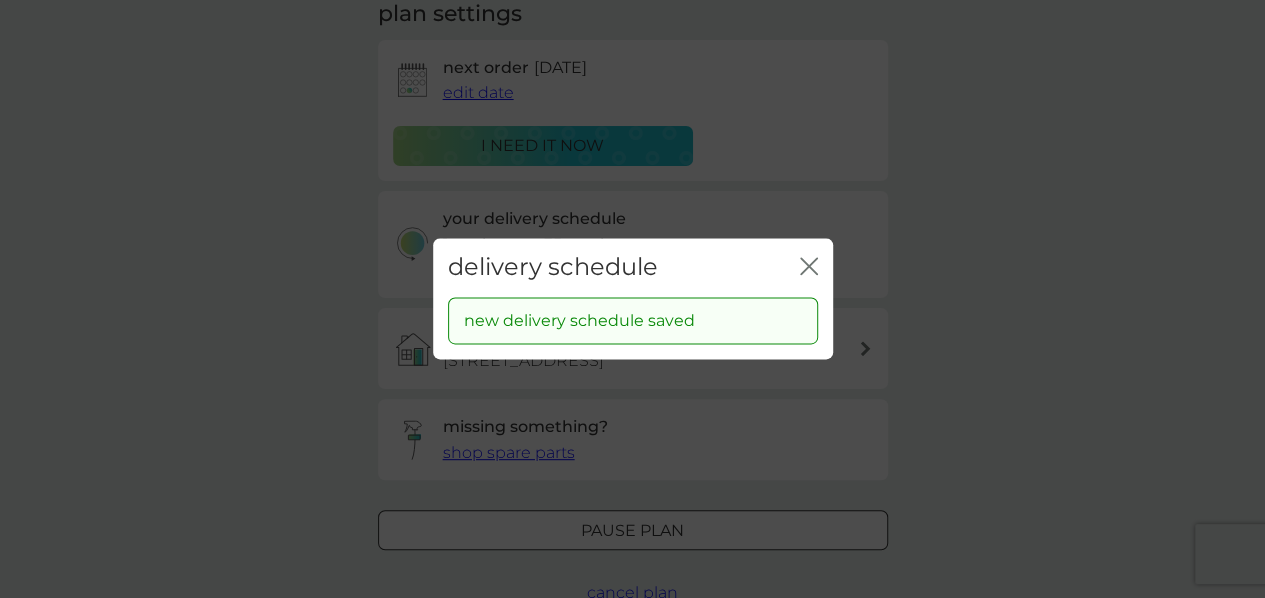click on "close" 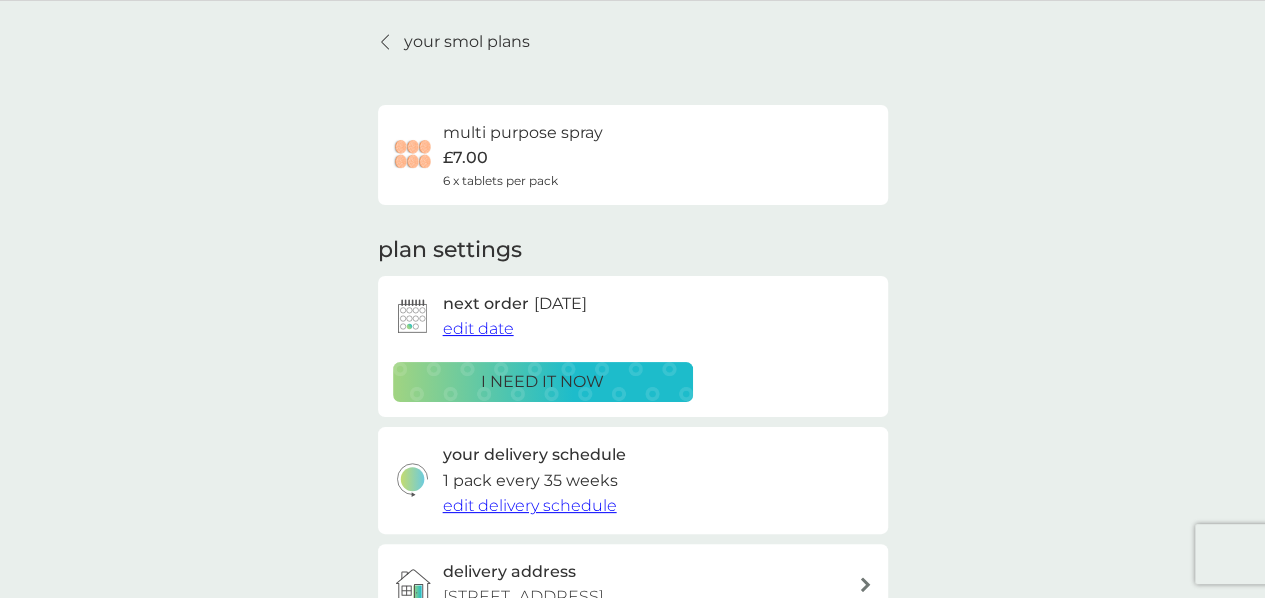 scroll, scrollTop: 16, scrollLeft: 0, axis: vertical 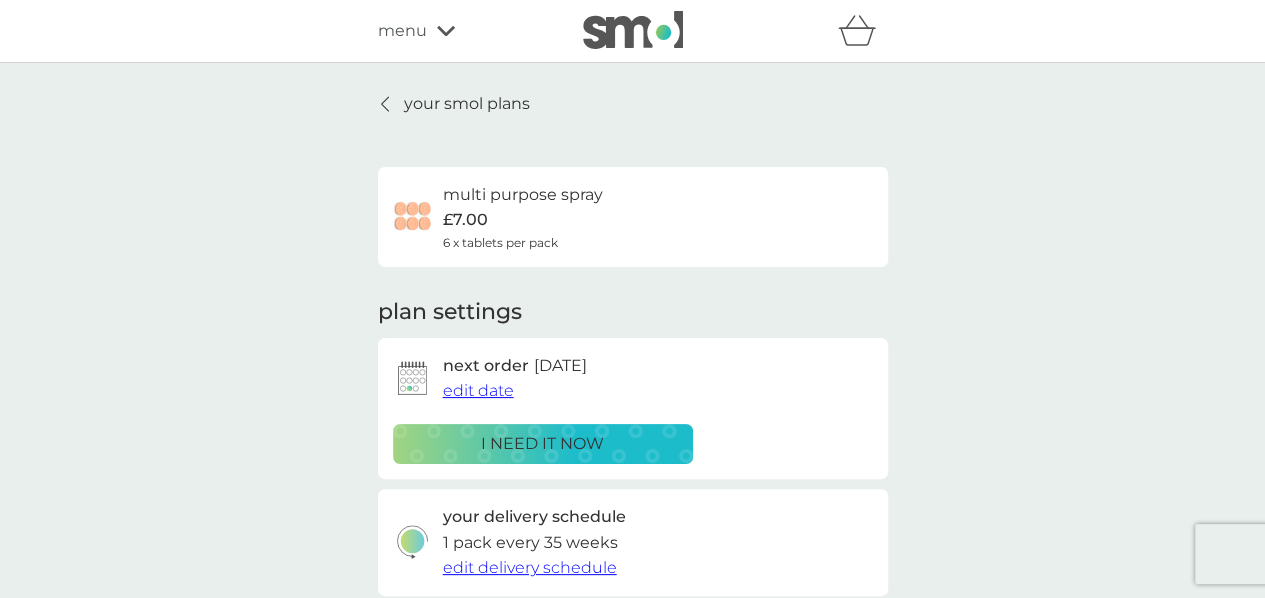 click 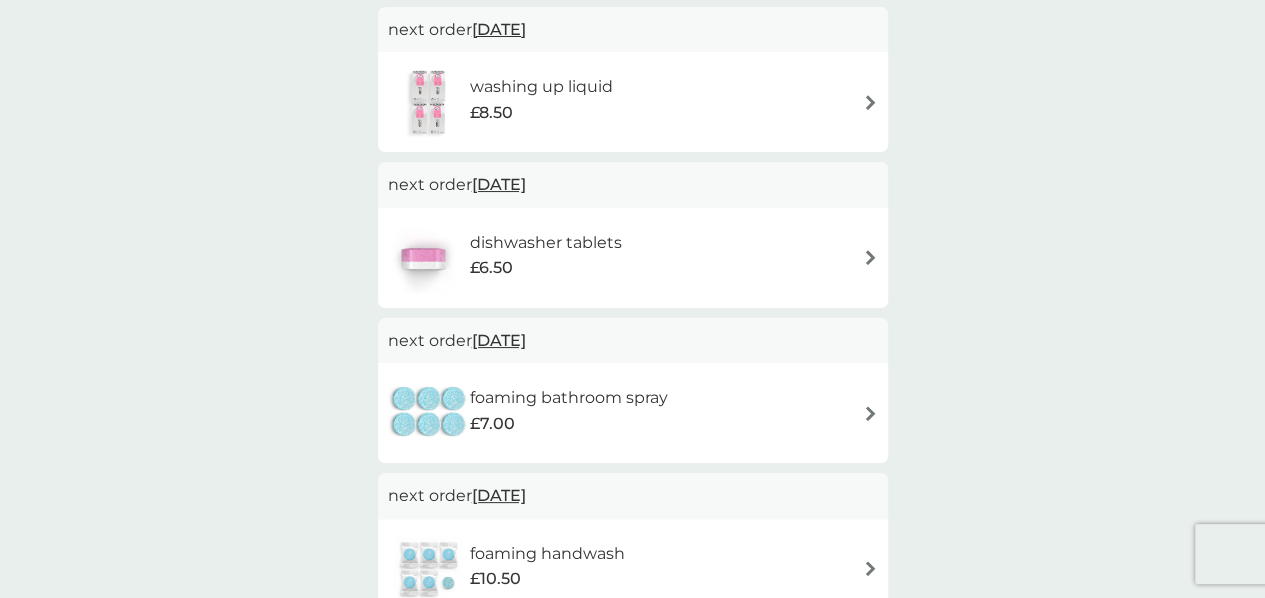 scroll, scrollTop: 180, scrollLeft: 0, axis: vertical 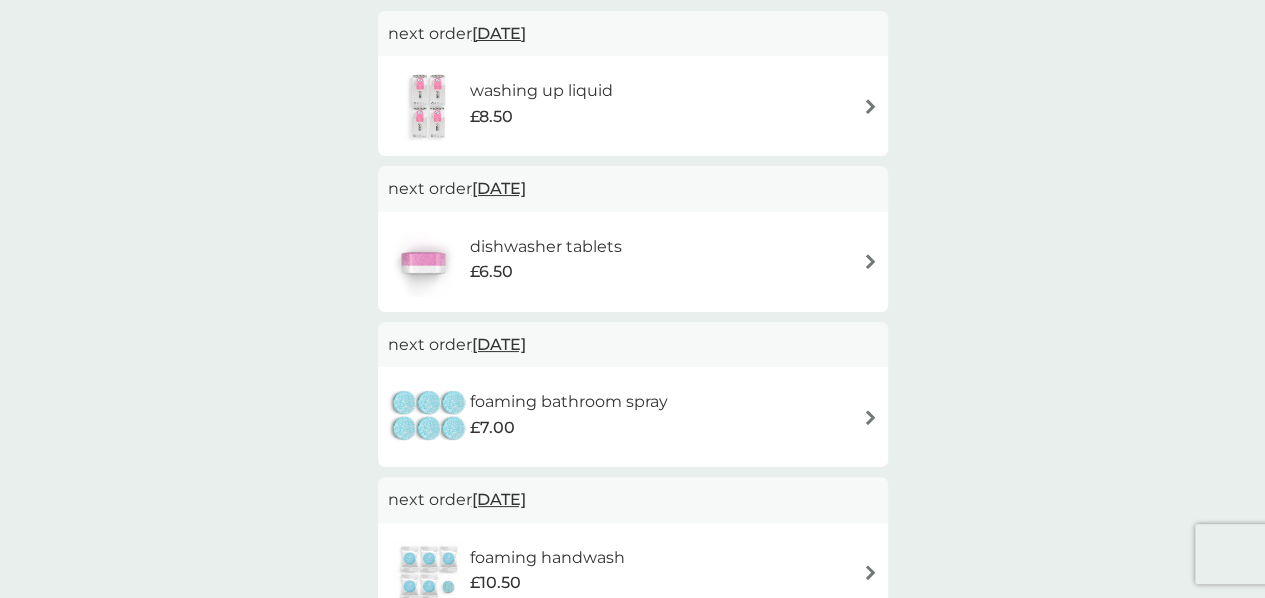 click on "foaming bathroom spray £7.00" at bounding box center (633, 417) 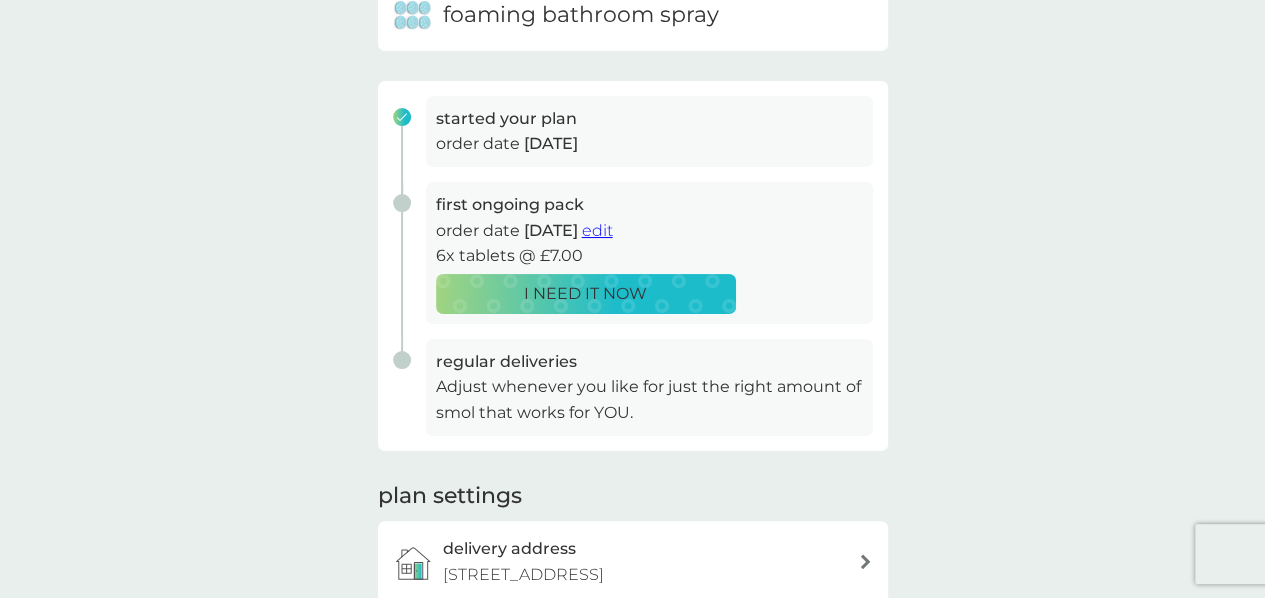 scroll, scrollTop: 226, scrollLeft: 0, axis: vertical 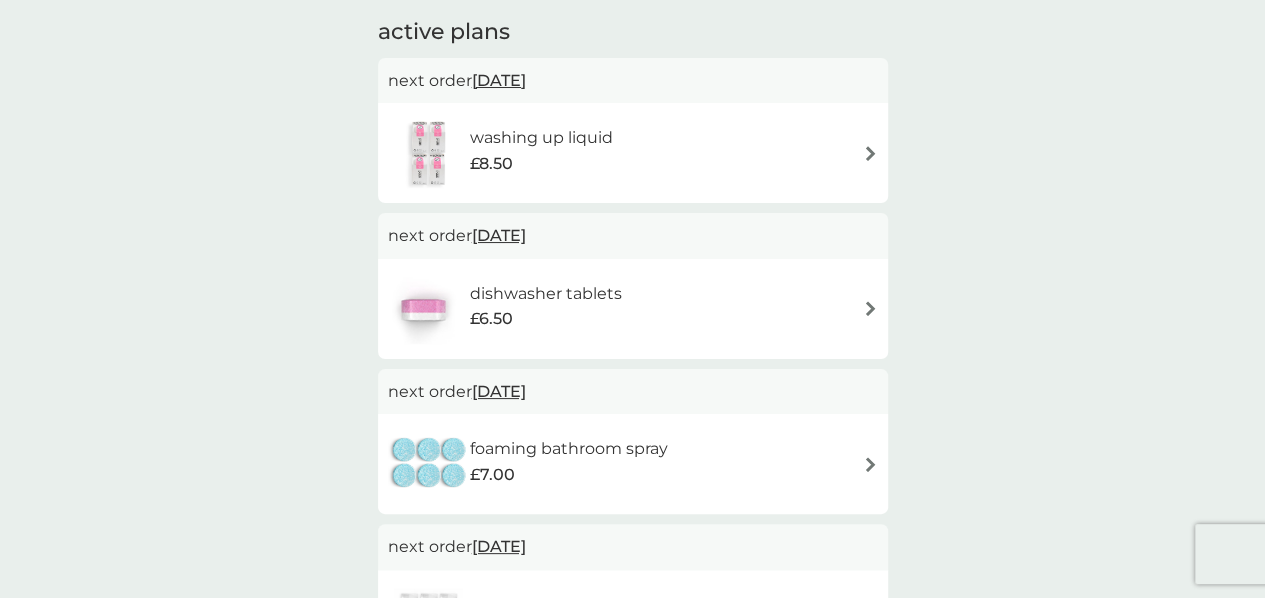 click on "washing up liquid £8.50" at bounding box center [633, 153] 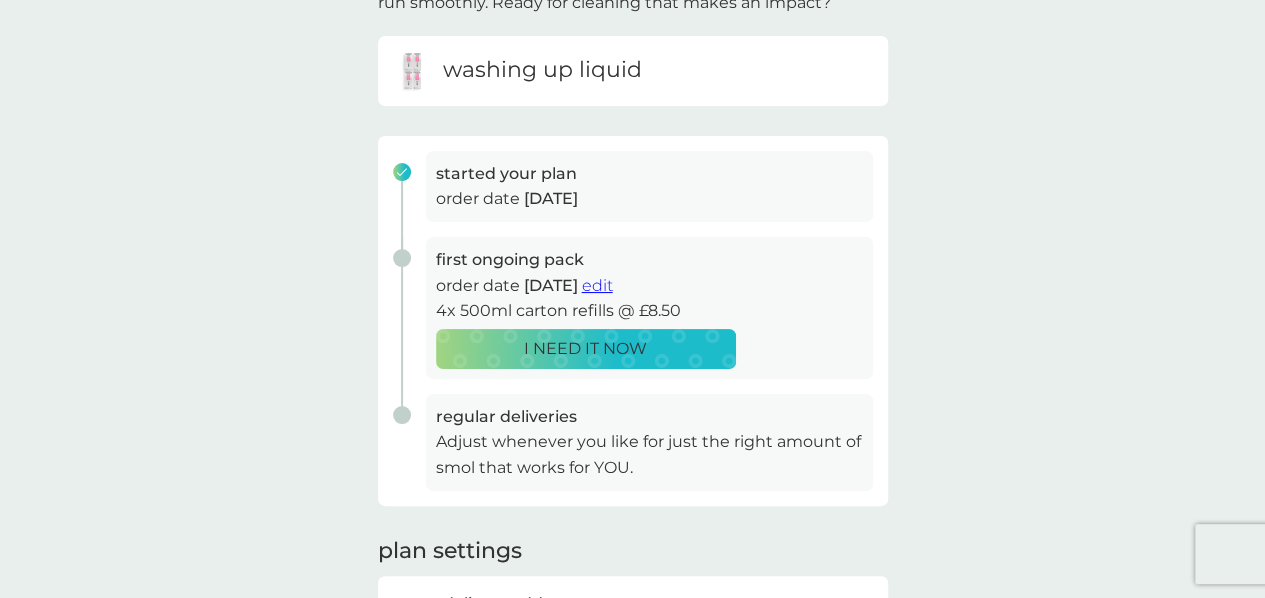 scroll, scrollTop: 186, scrollLeft: 0, axis: vertical 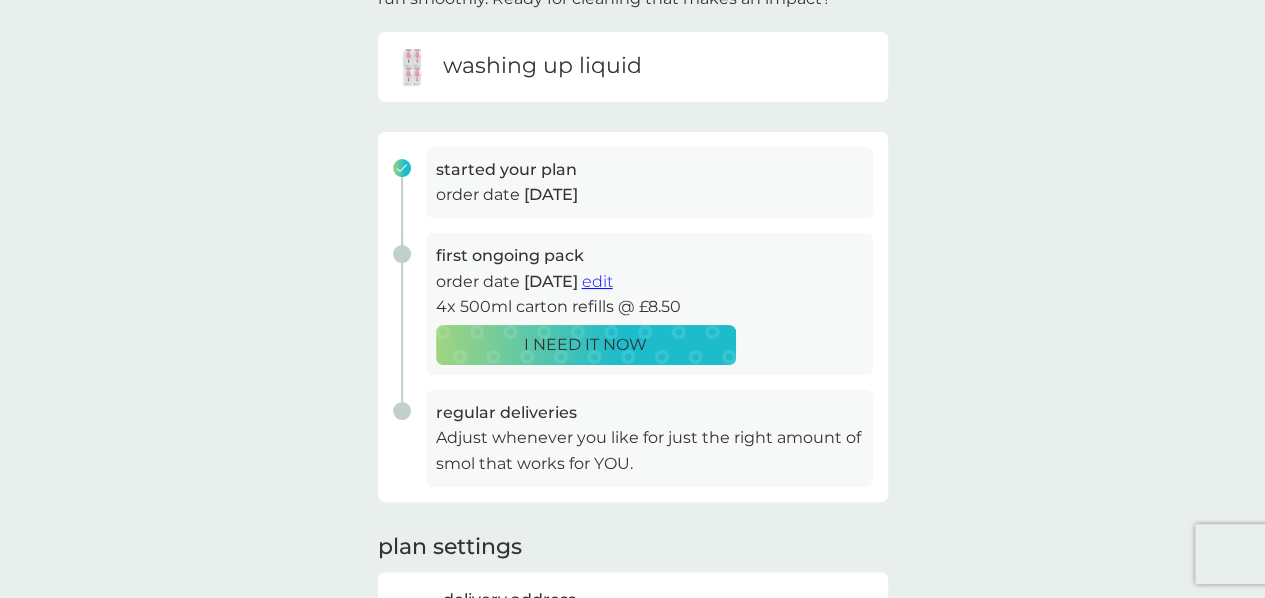 click on "edit" at bounding box center (597, 281) 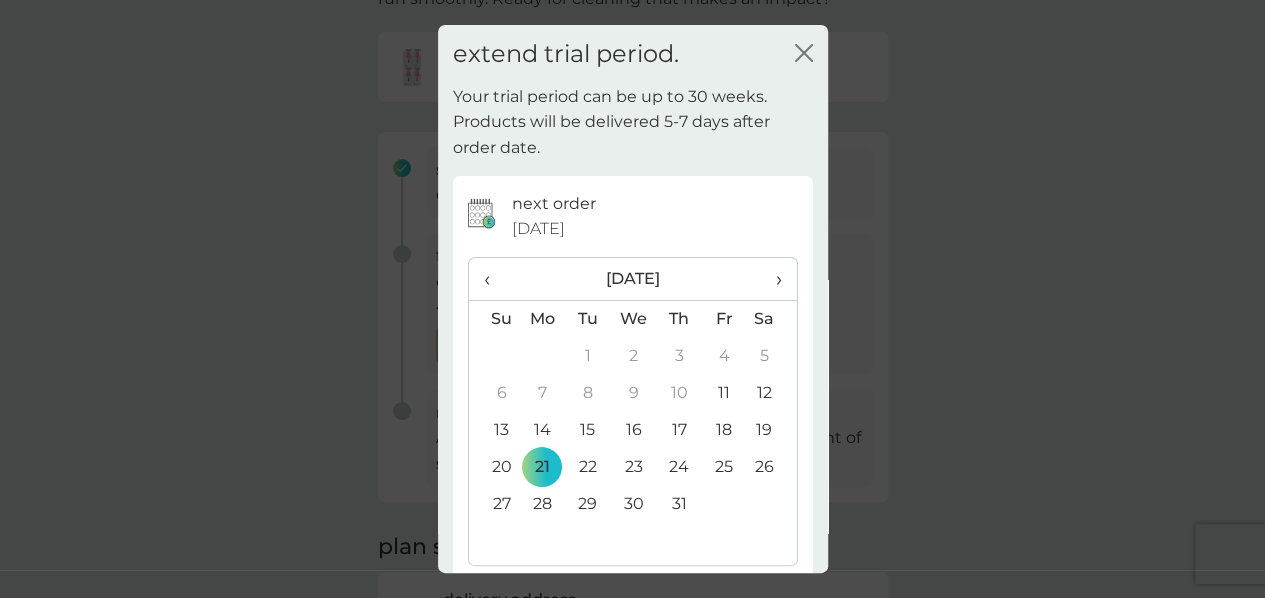 click on "›" at bounding box center (771, 279) 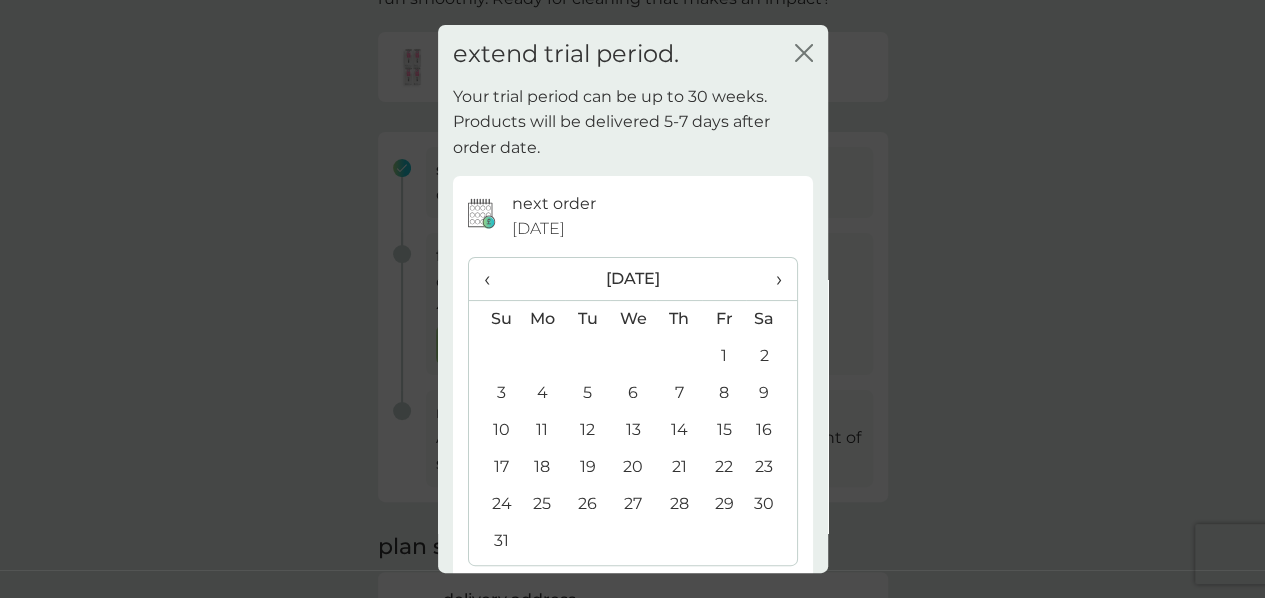 click on "21" at bounding box center [678, 467] 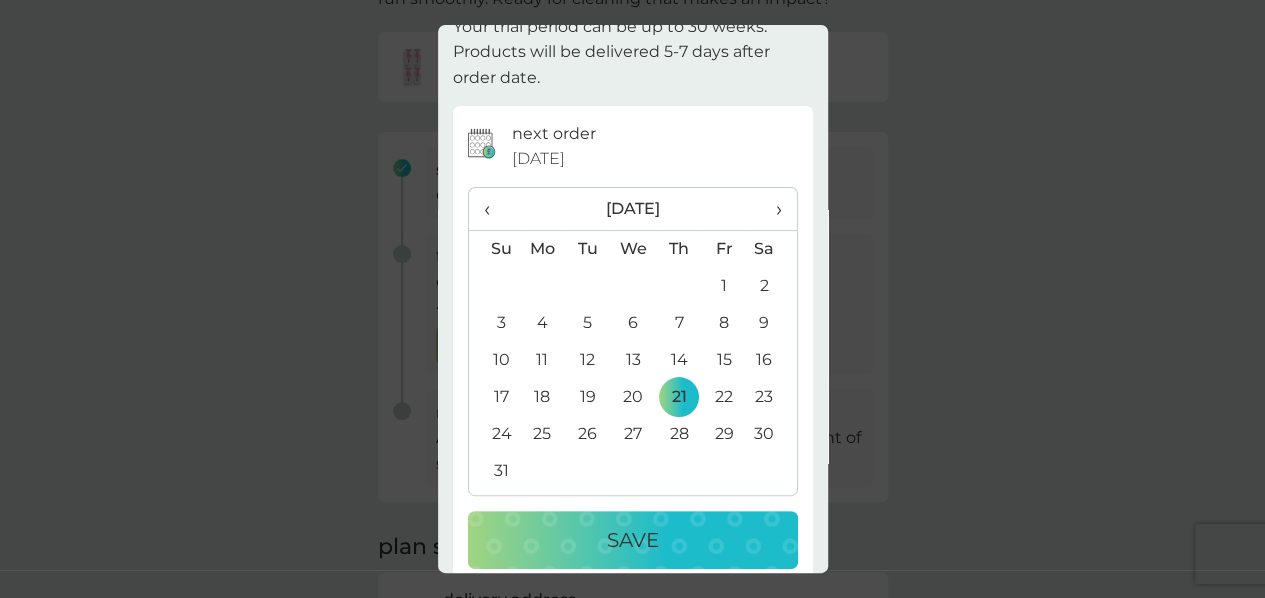 scroll, scrollTop: 94, scrollLeft: 0, axis: vertical 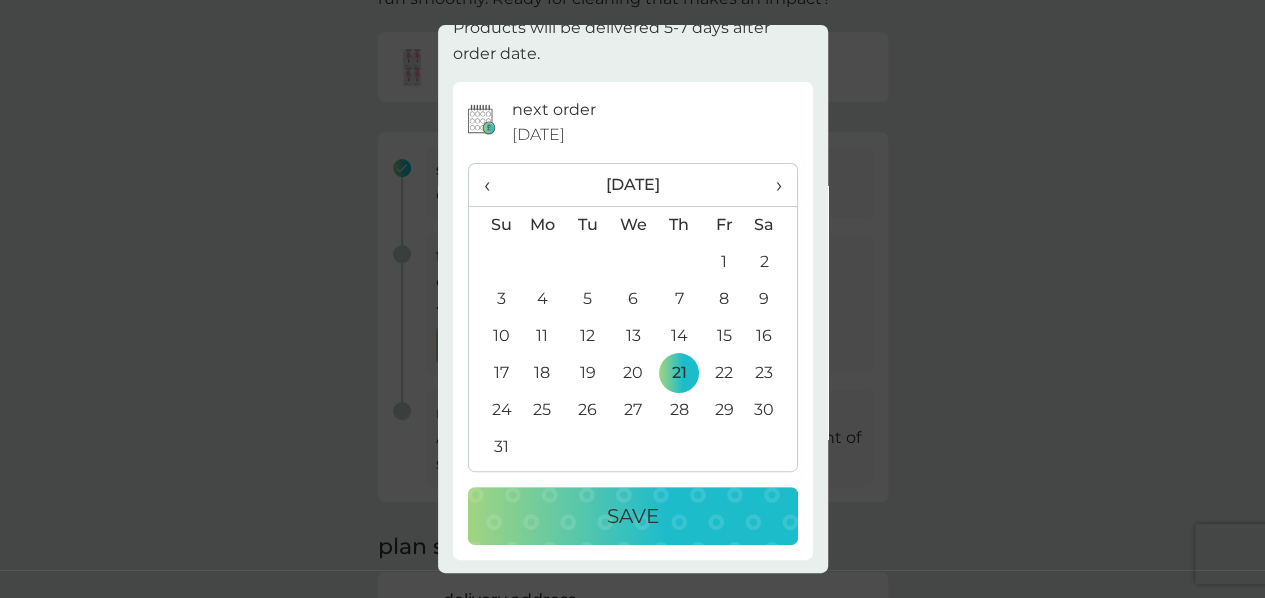 click on "Save" at bounding box center [633, 516] 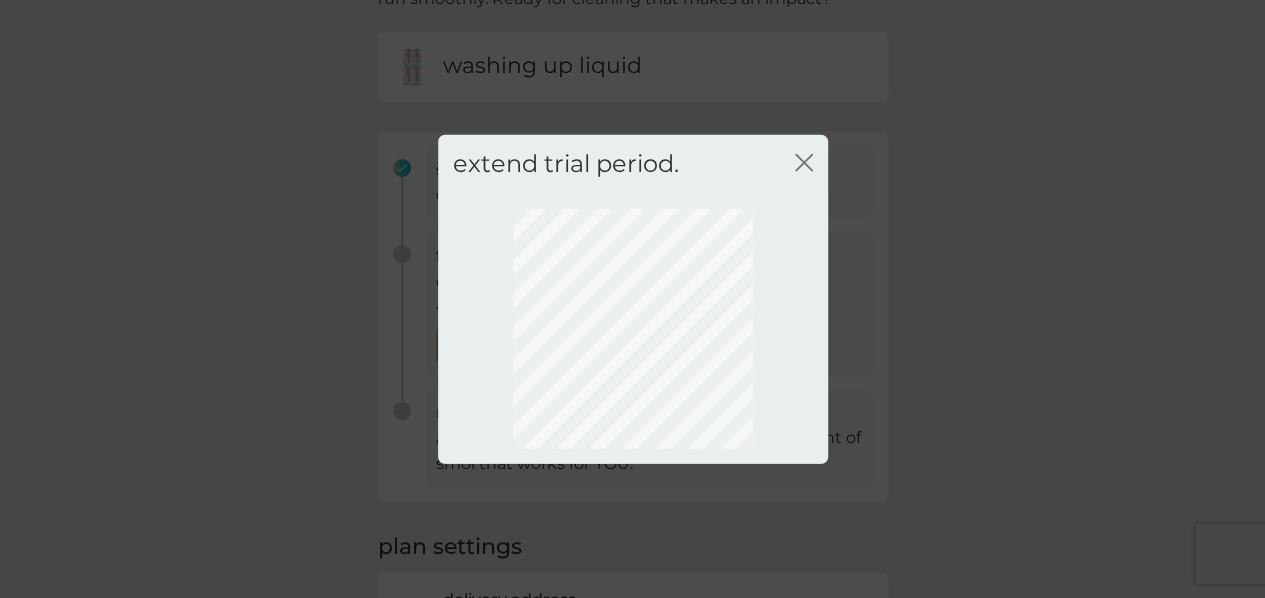 scroll, scrollTop: 0, scrollLeft: 0, axis: both 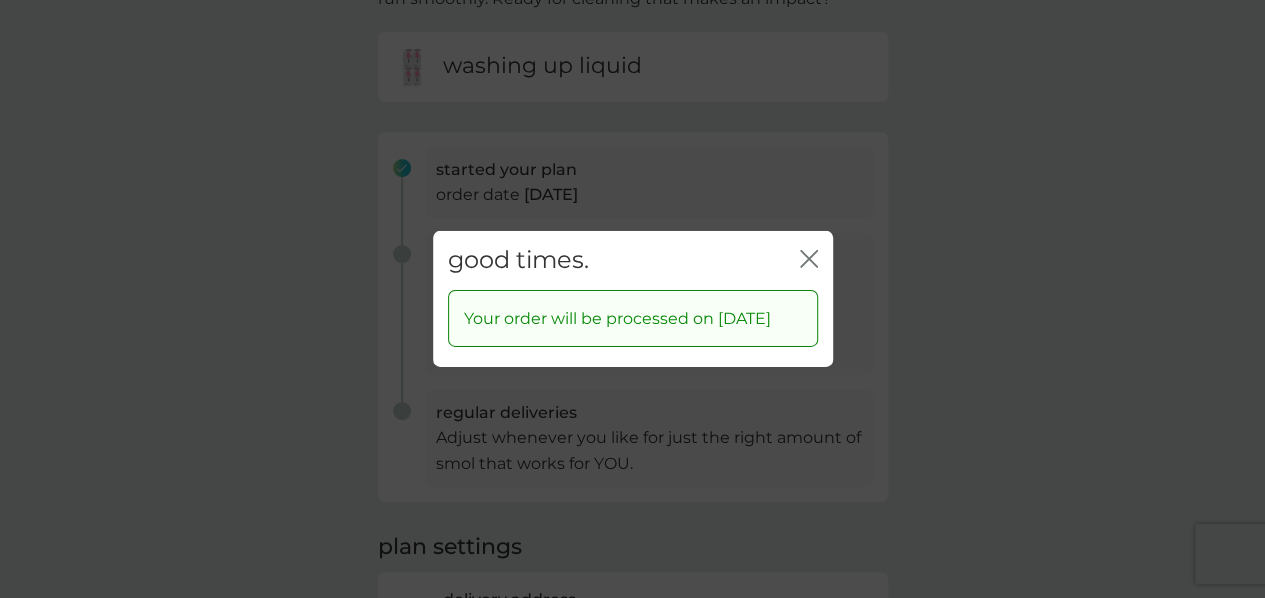 click on "close" 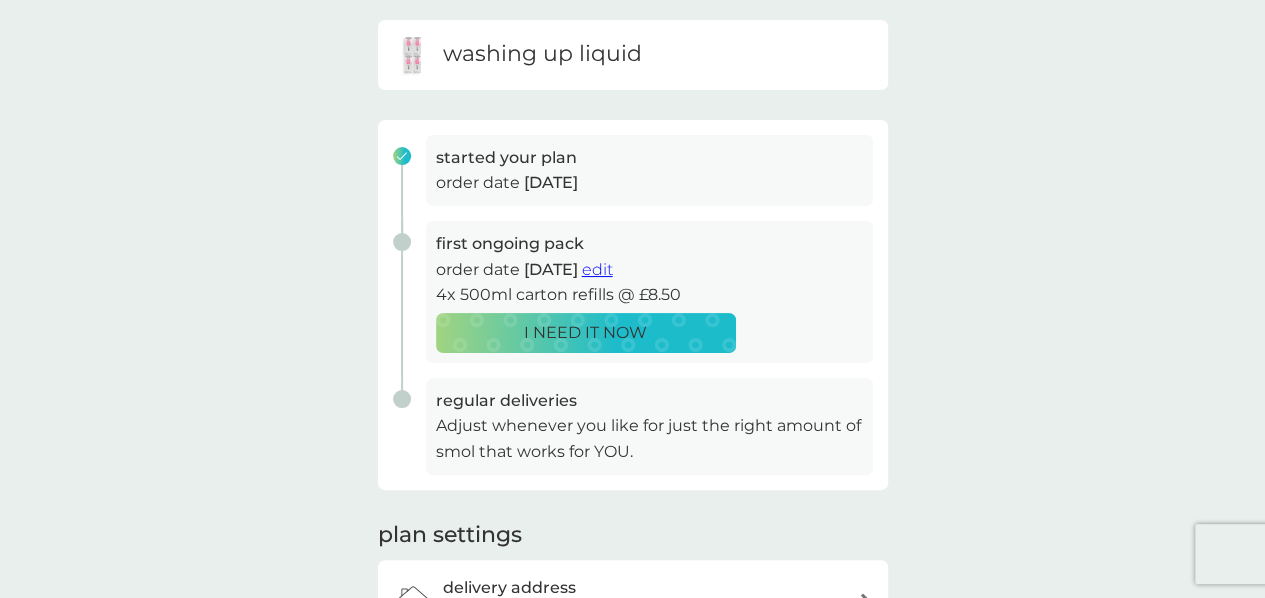 scroll, scrollTop: 198, scrollLeft: 0, axis: vertical 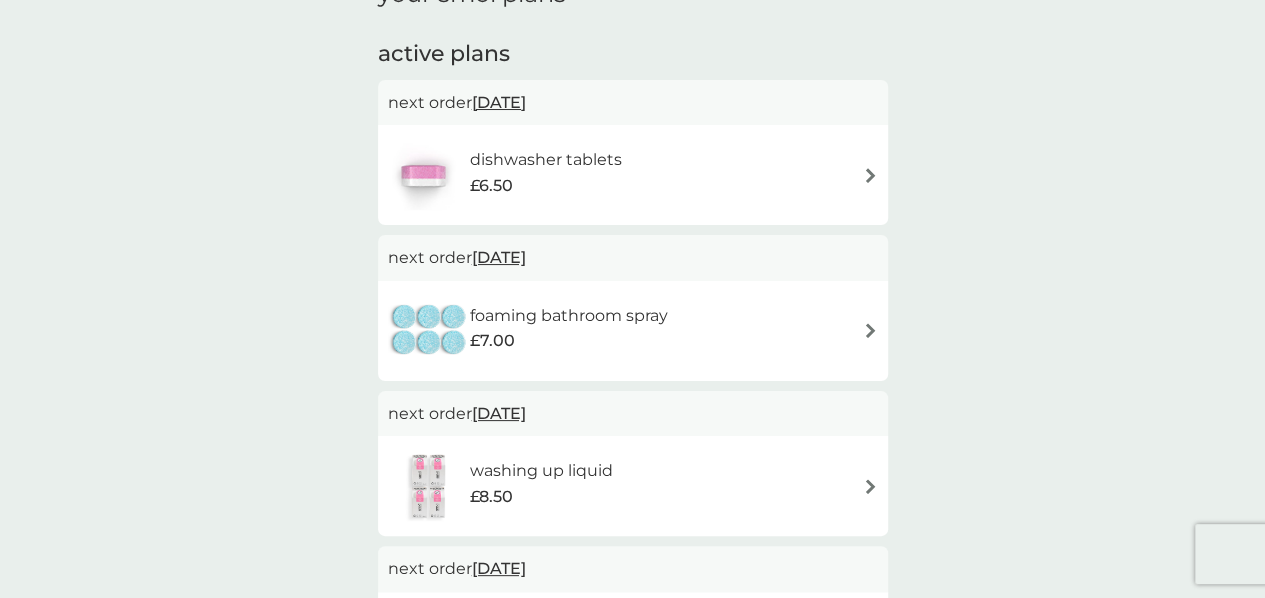 click on "foaming bathroom spray £7.00" at bounding box center [633, 331] 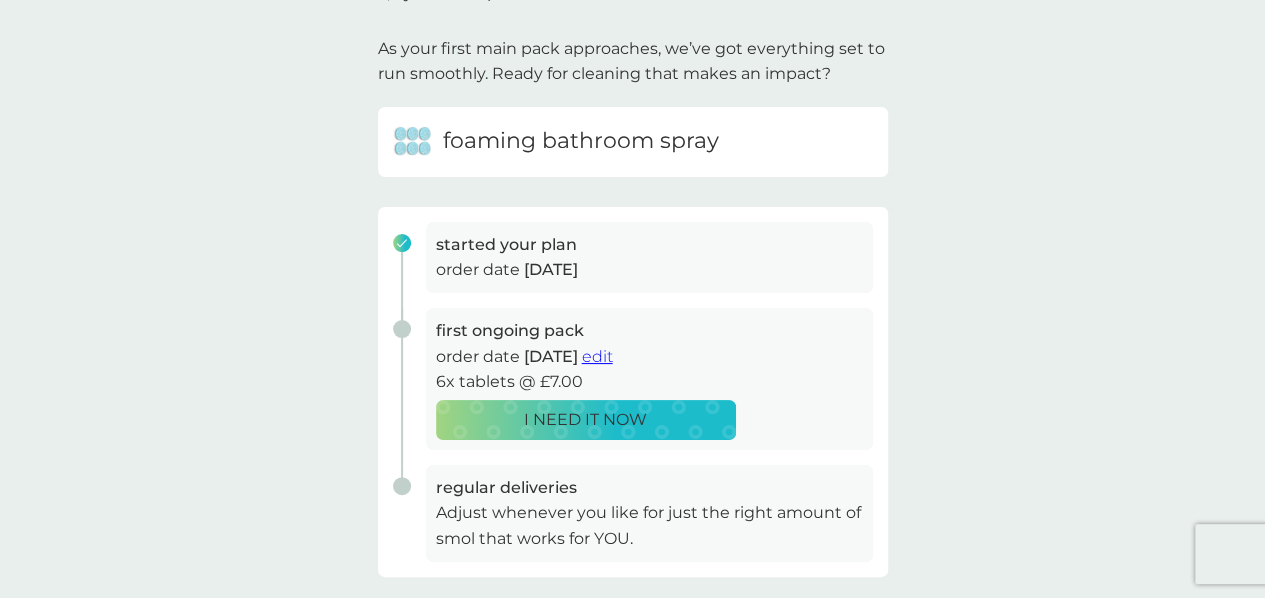 scroll, scrollTop: 0, scrollLeft: 0, axis: both 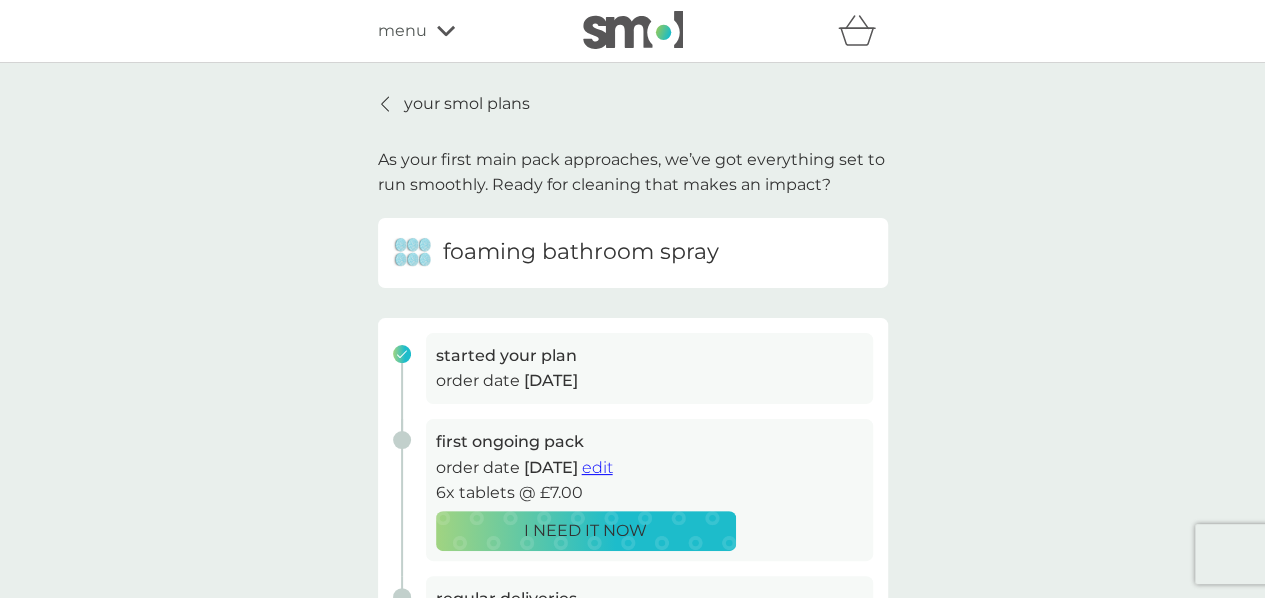 click on "edit" at bounding box center [597, 467] 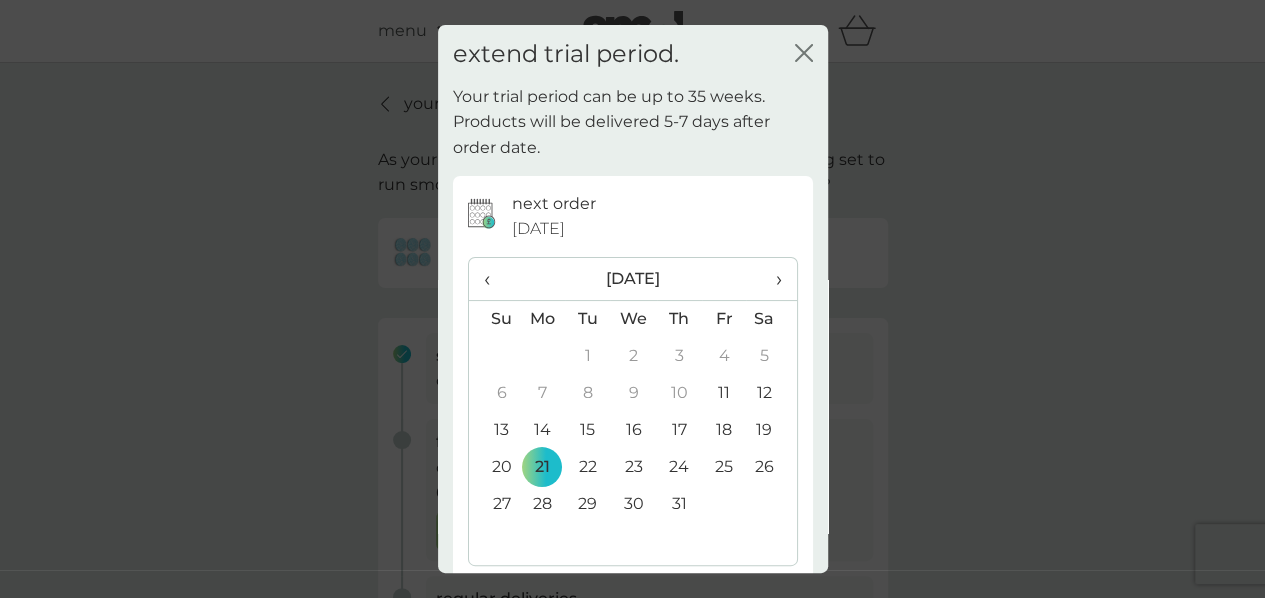 click on "›" at bounding box center (771, 279) 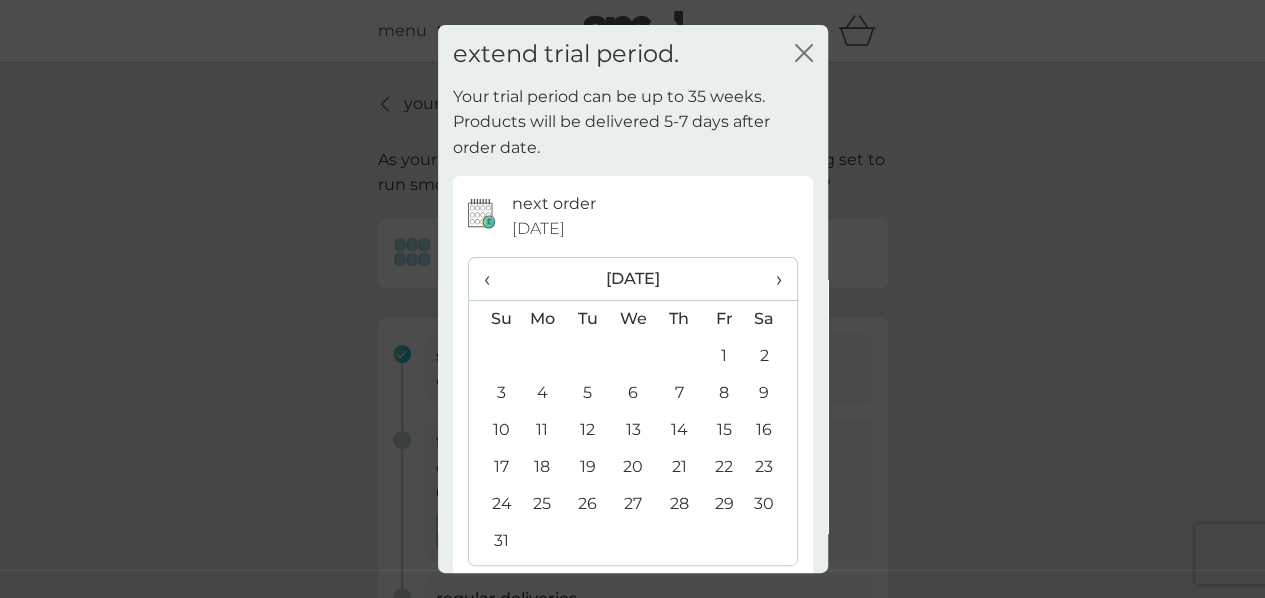 click on "21" at bounding box center (678, 467) 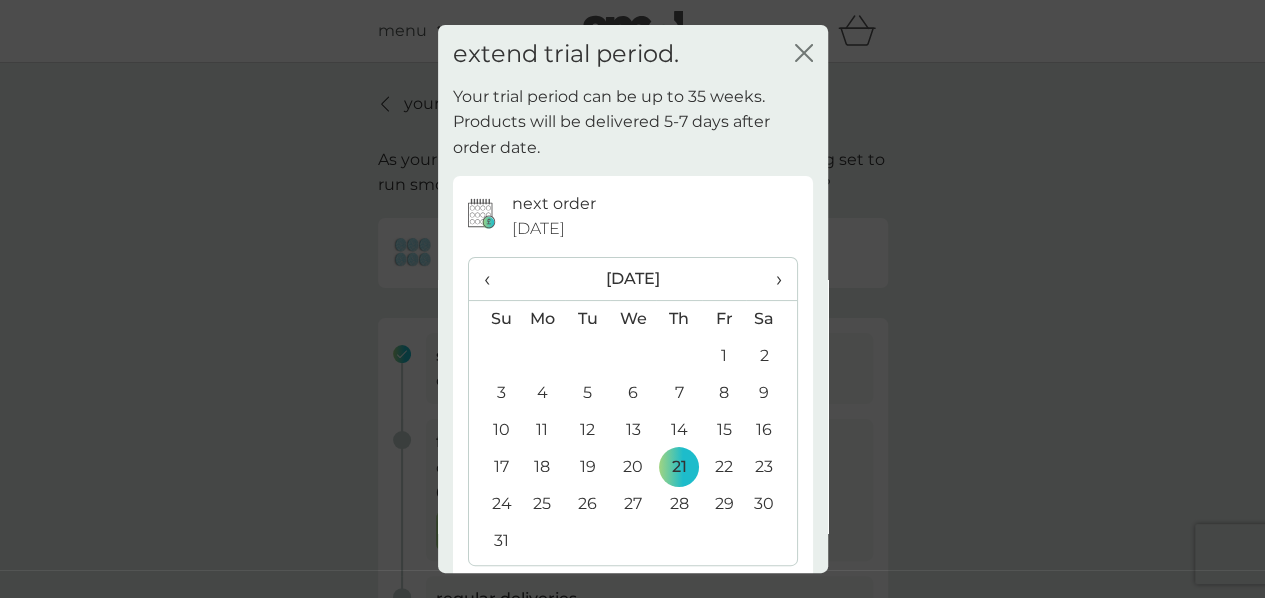 scroll, scrollTop: 94, scrollLeft: 0, axis: vertical 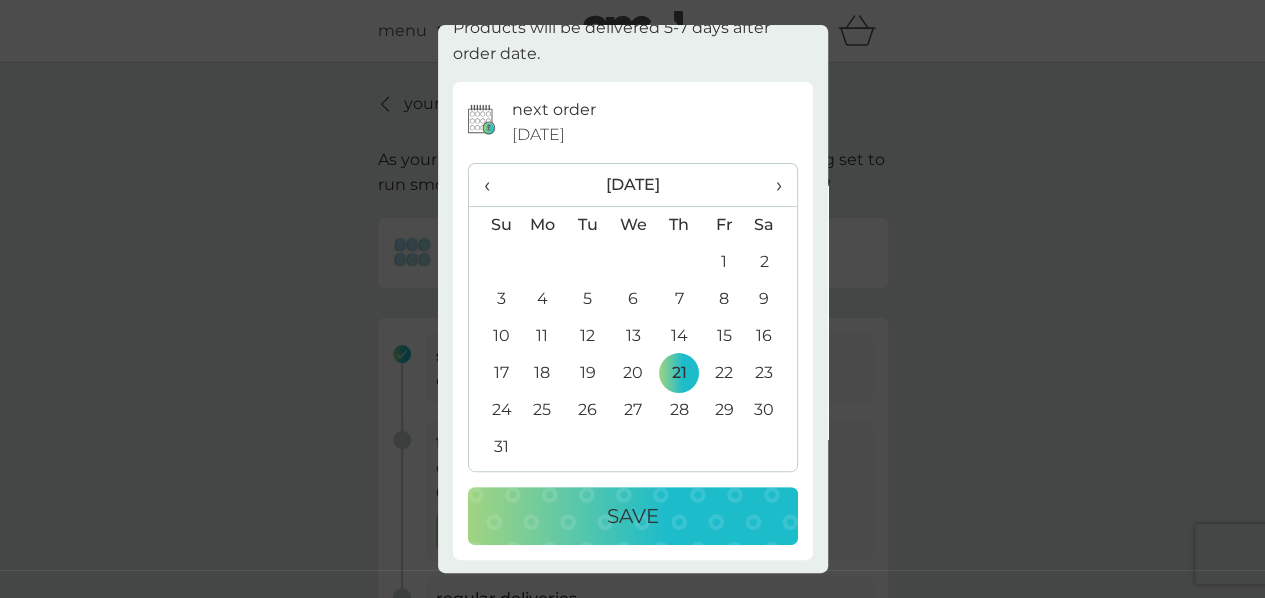click on "Save" at bounding box center [633, 516] 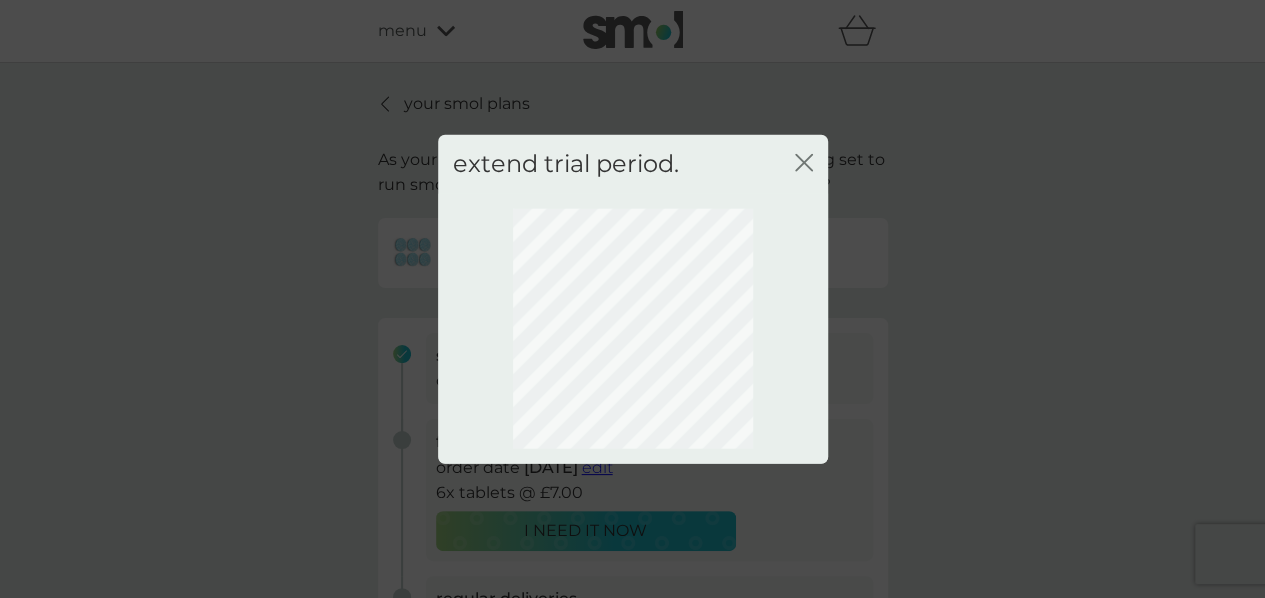 scroll, scrollTop: 0, scrollLeft: 0, axis: both 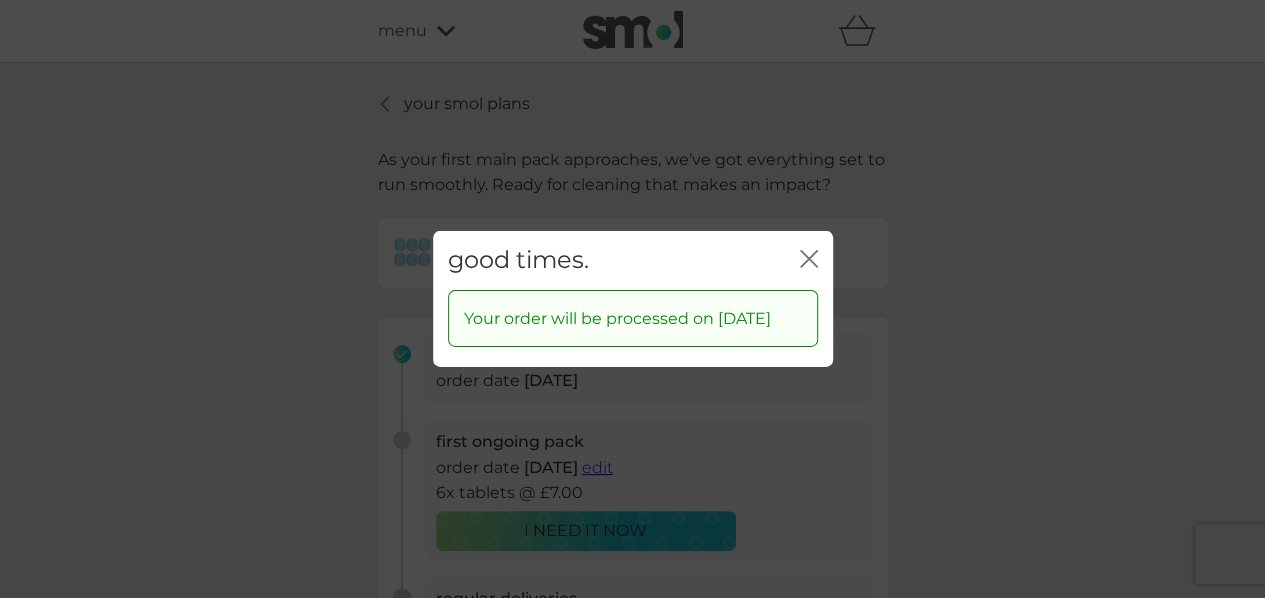 click on "close" at bounding box center (809, 260) 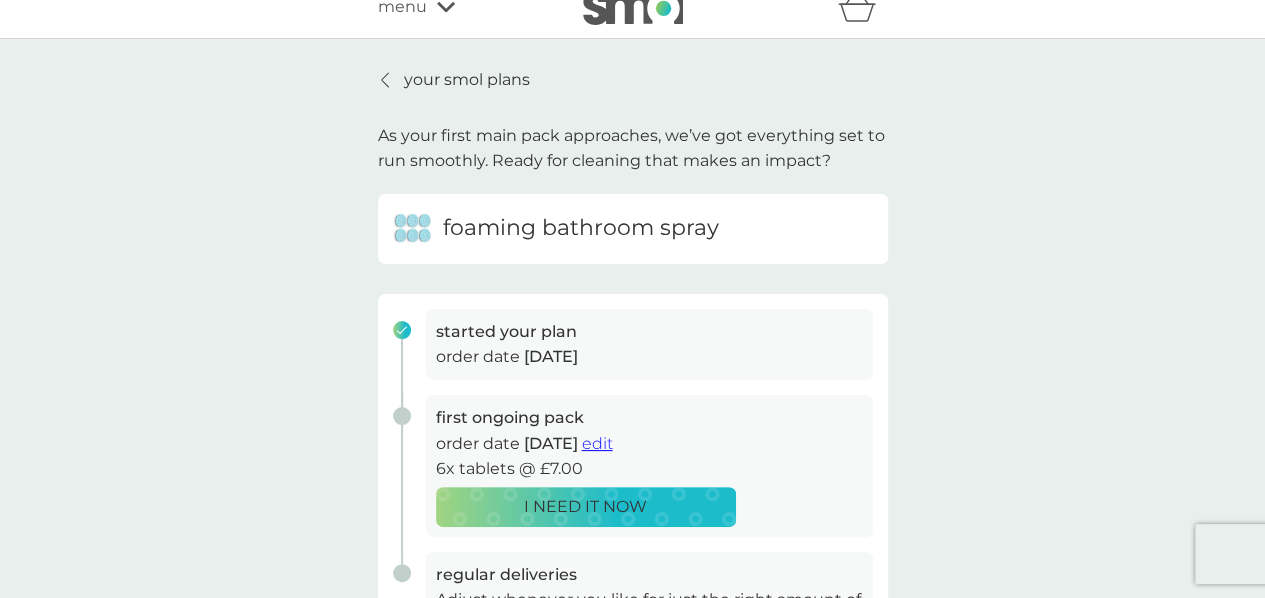 scroll, scrollTop: 0, scrollLeft: 0, axis: both 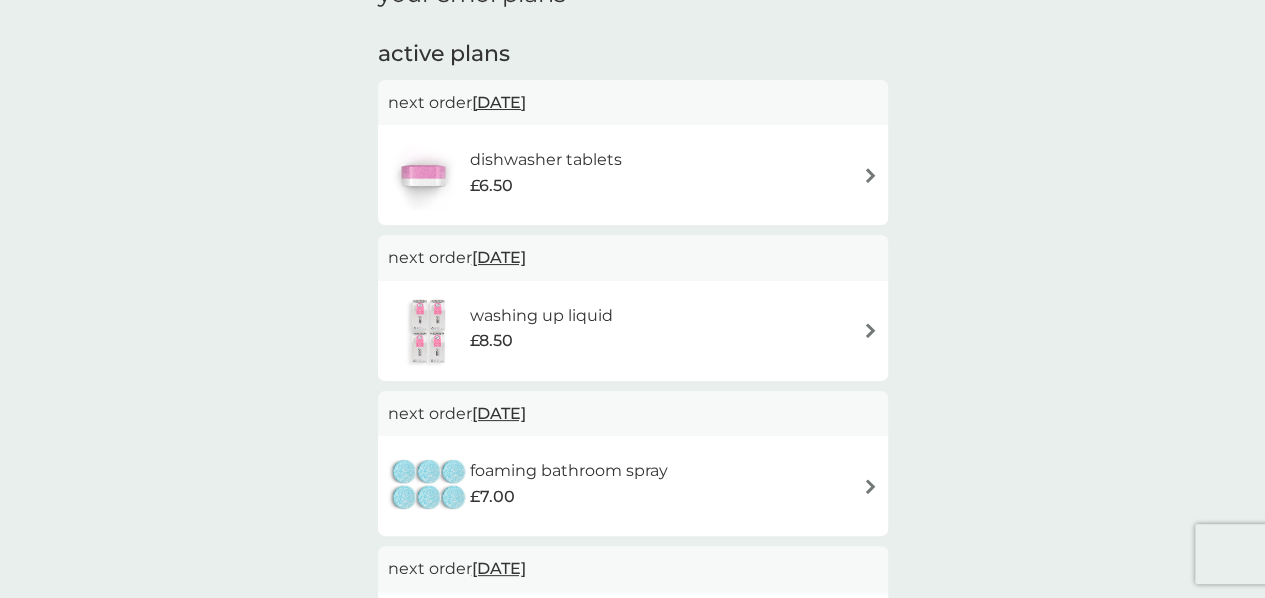 click at bounding box center [870, 175] 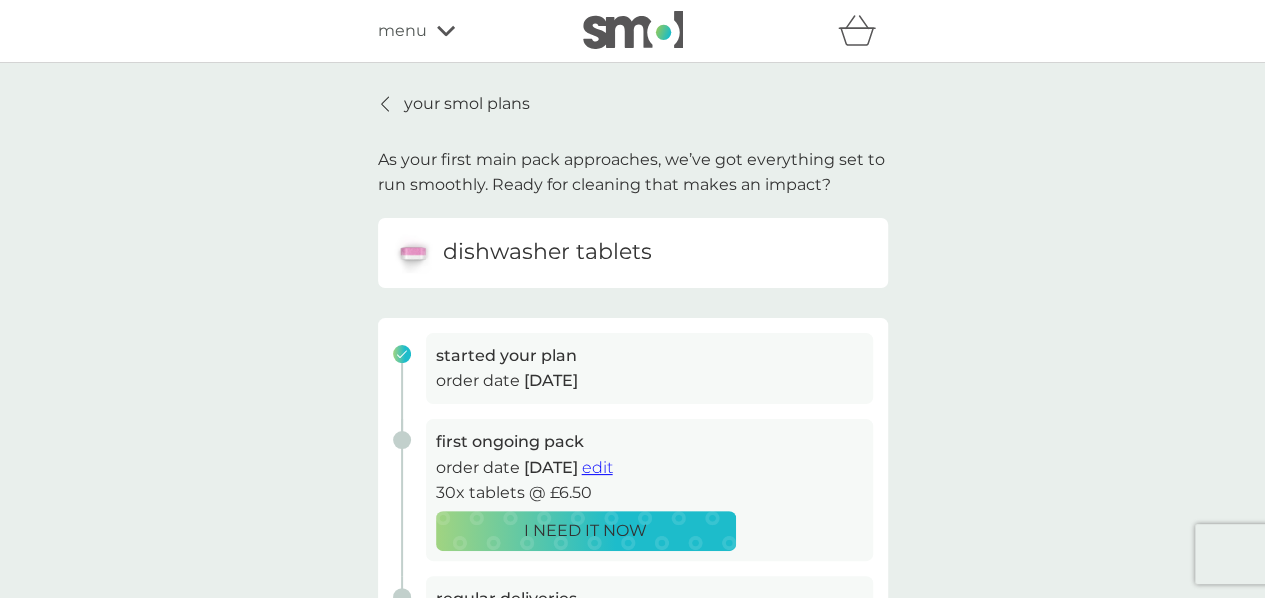click on "edit" at bounding box center (597, 467) 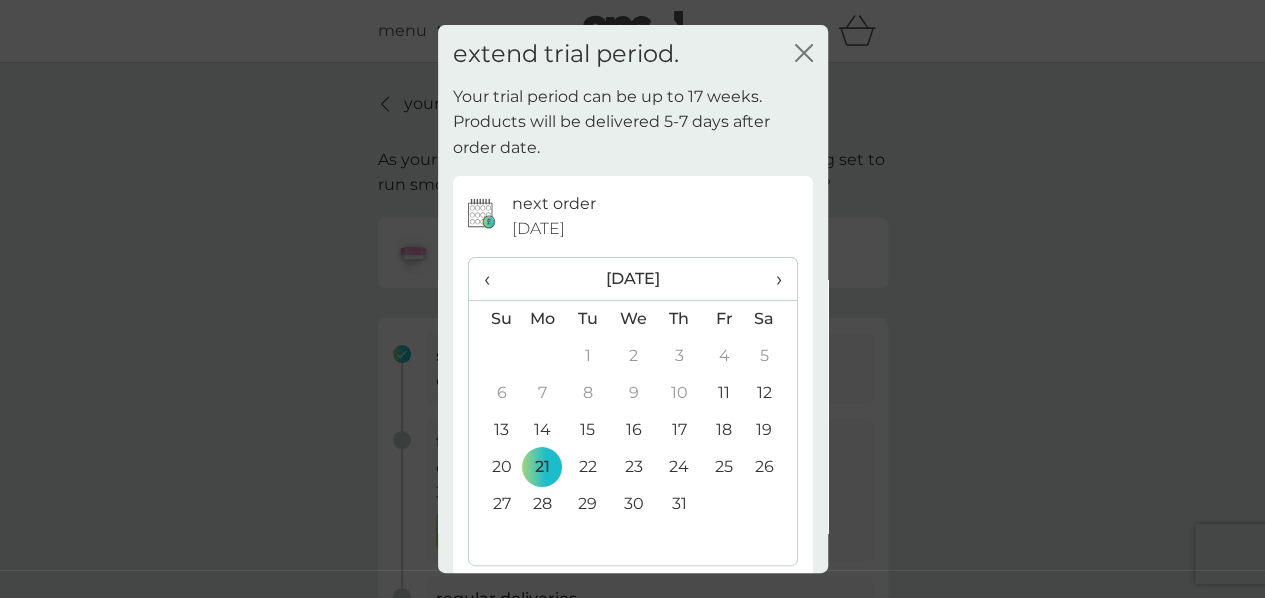 click on "›" at bounding box center (771, 279) 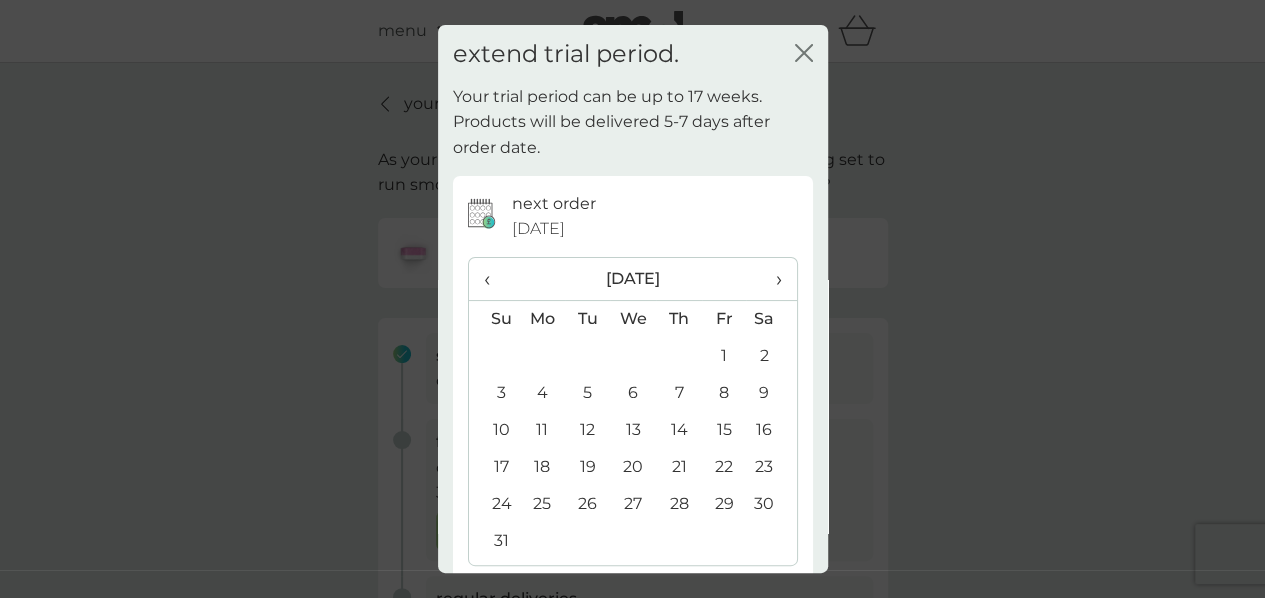 click on "21" at bounding box center (678, 467) 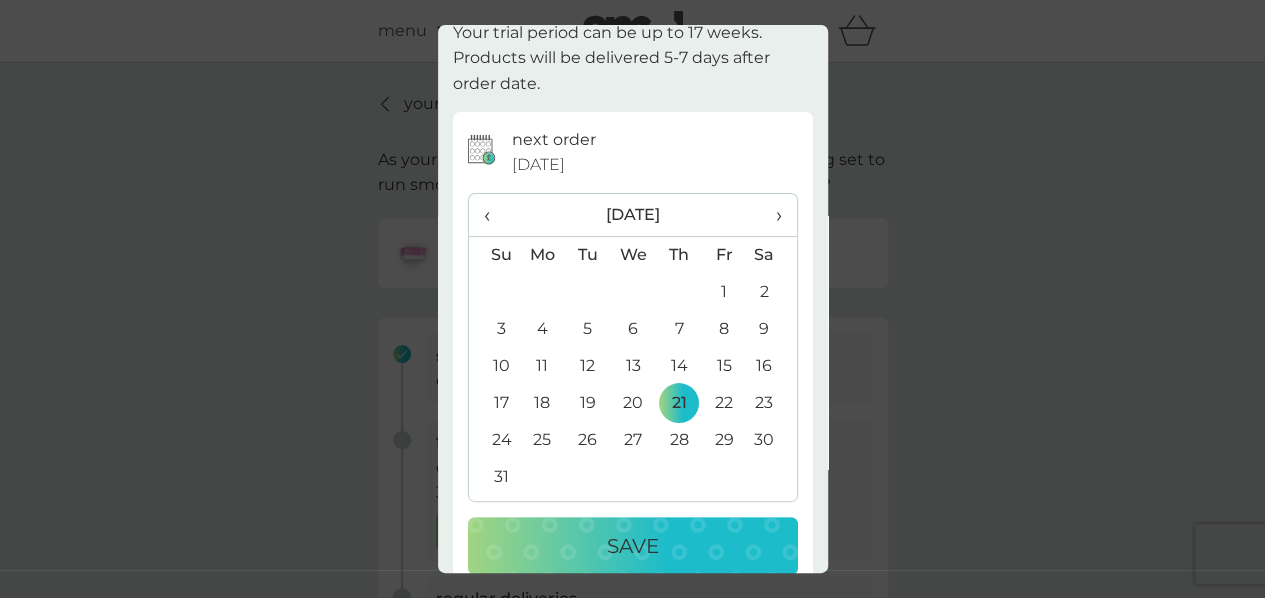 scroll, scrollTop: 94, scrollLeft: 0, axis: vertical 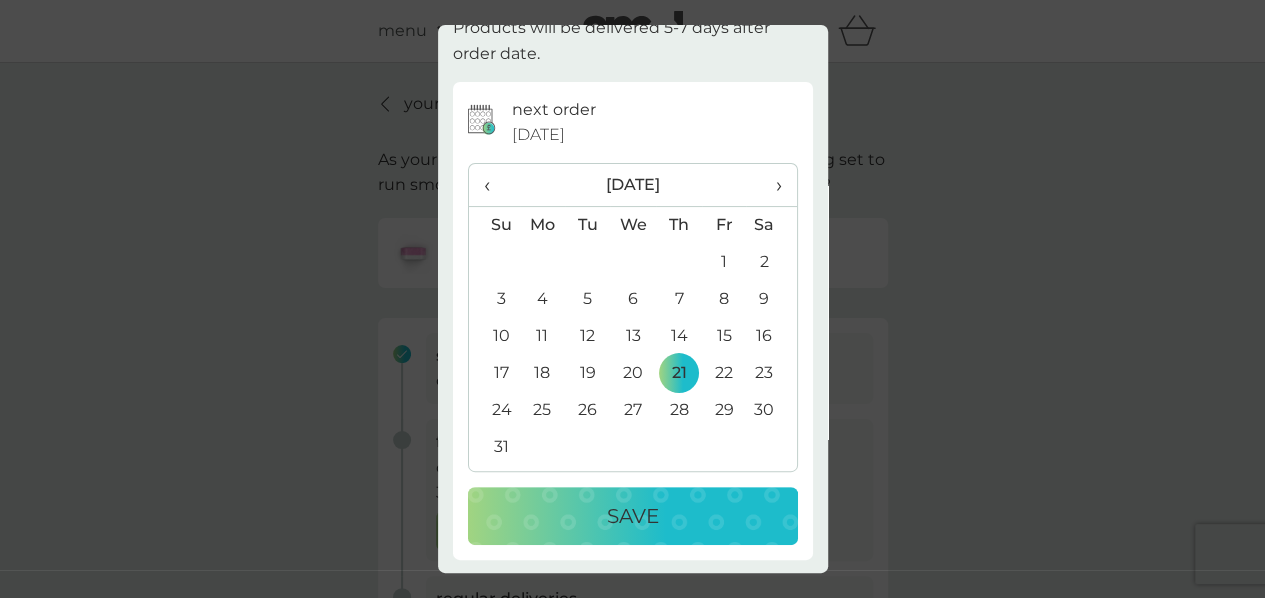 click on "Save" at bounding box center [633, 516] 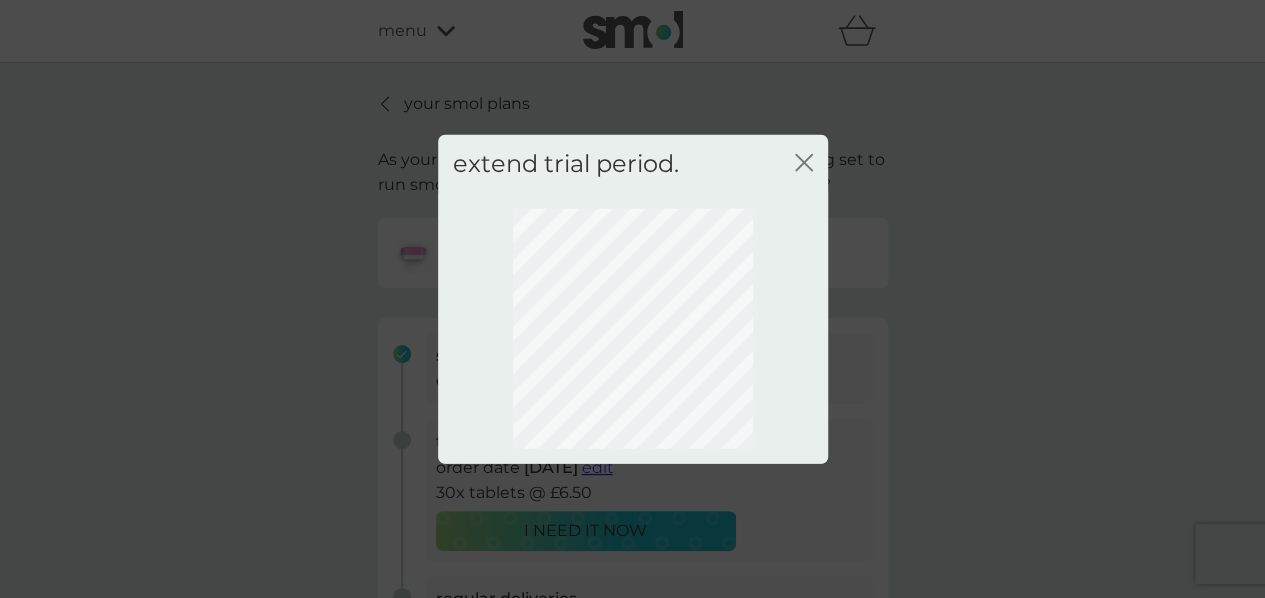 scroll, scrollTop: 0, scrollLeft: 0, axis: both 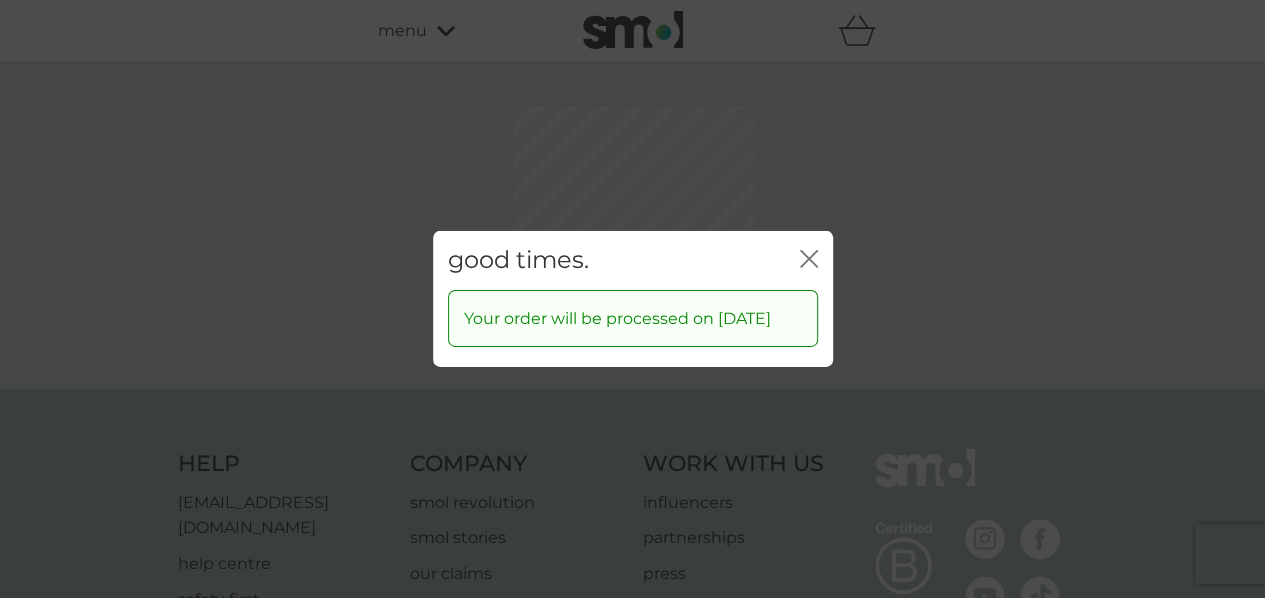 click on "close" 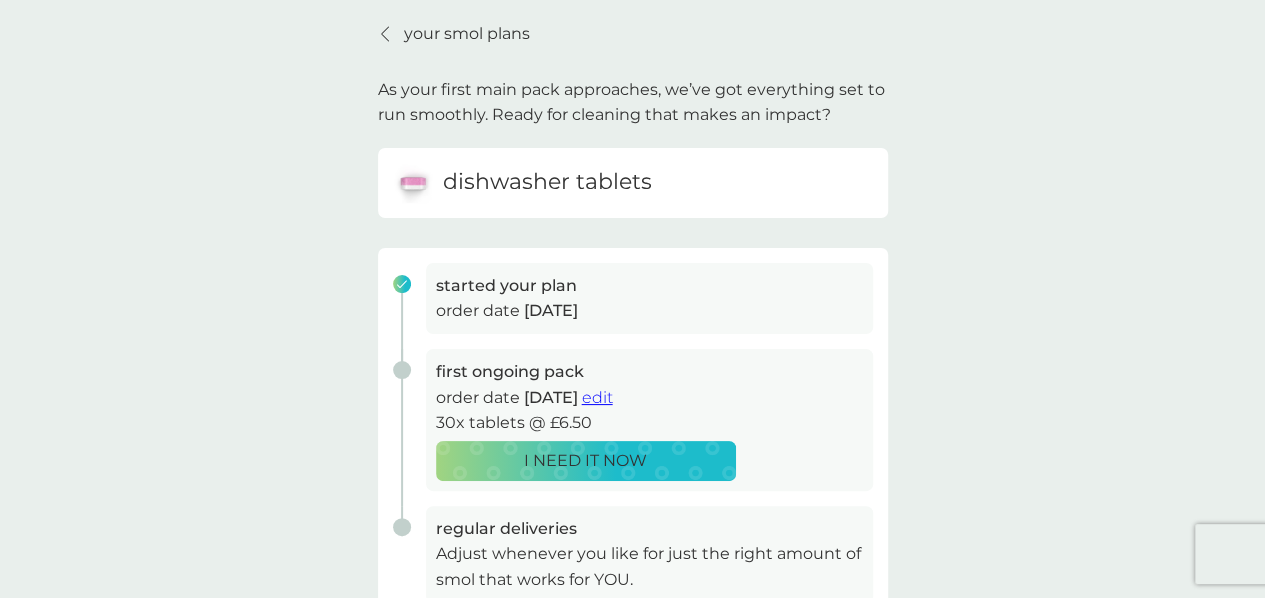 scroll, scrollTop: 0, scrollLeft: 0, axis: both 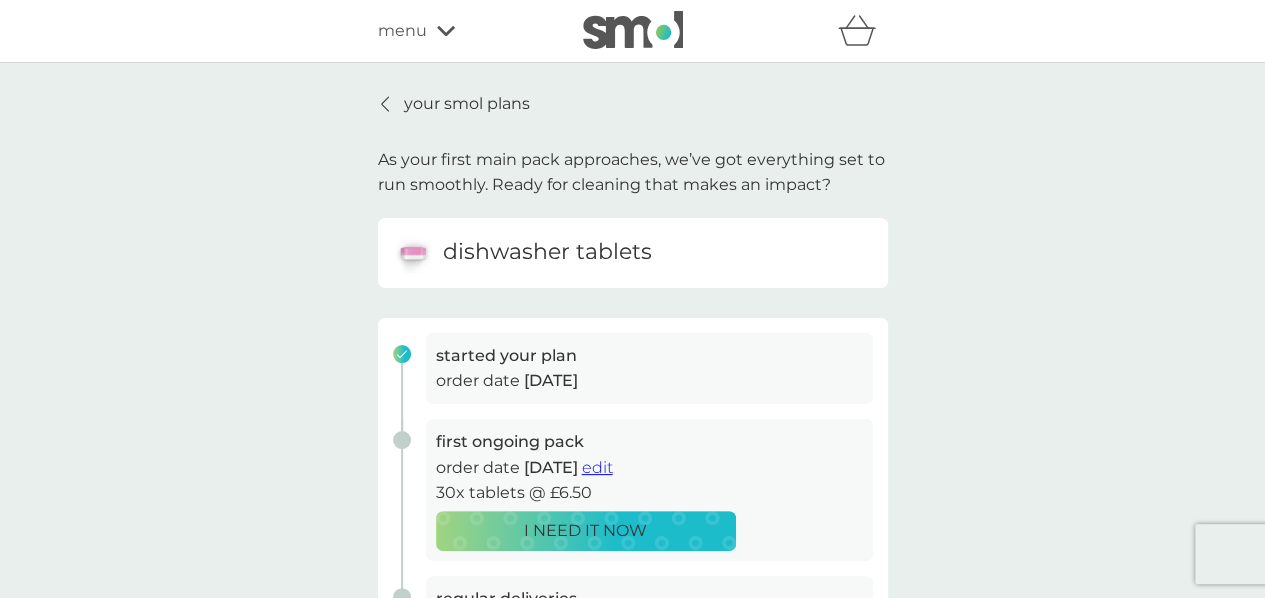 click on "your smol plans" at bounding box center [467, 104] 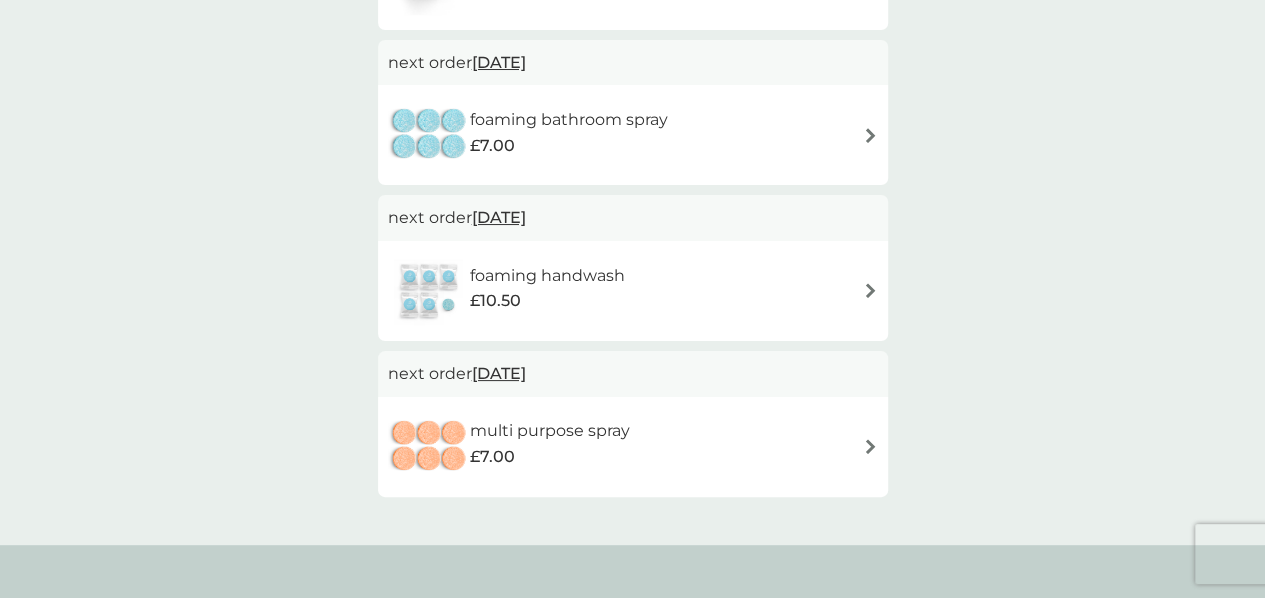 scroll, scrollTop: 467, scrollLeft: 0, axis: vertical 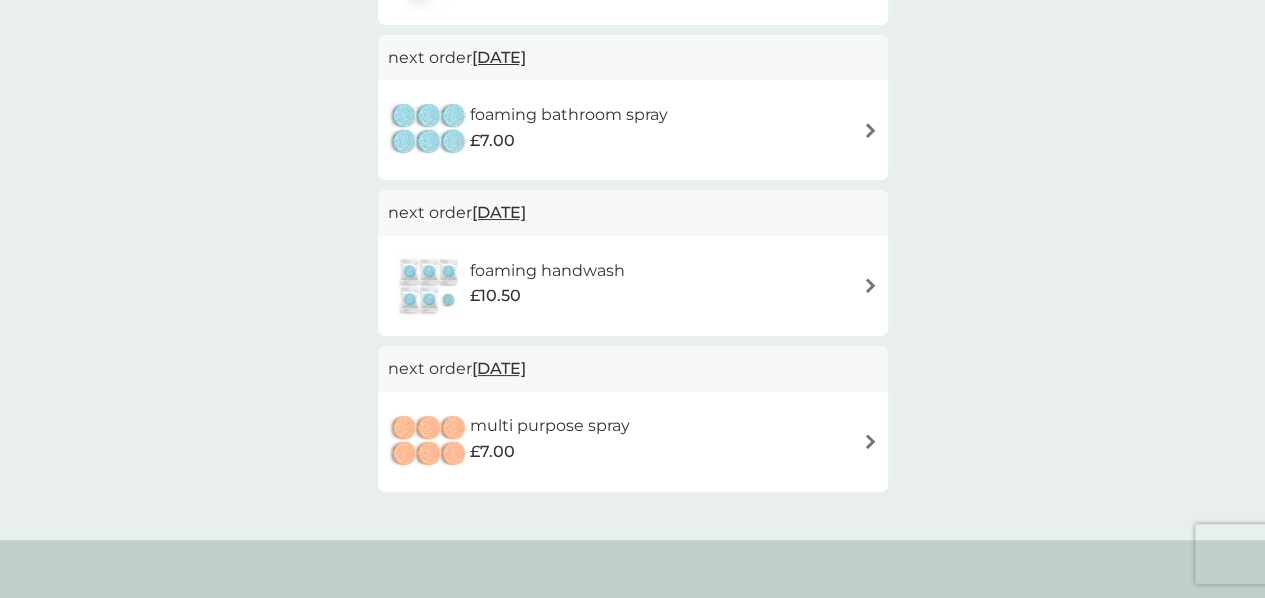 click on "30 Sep 2025" at bounding box center [499, 212] 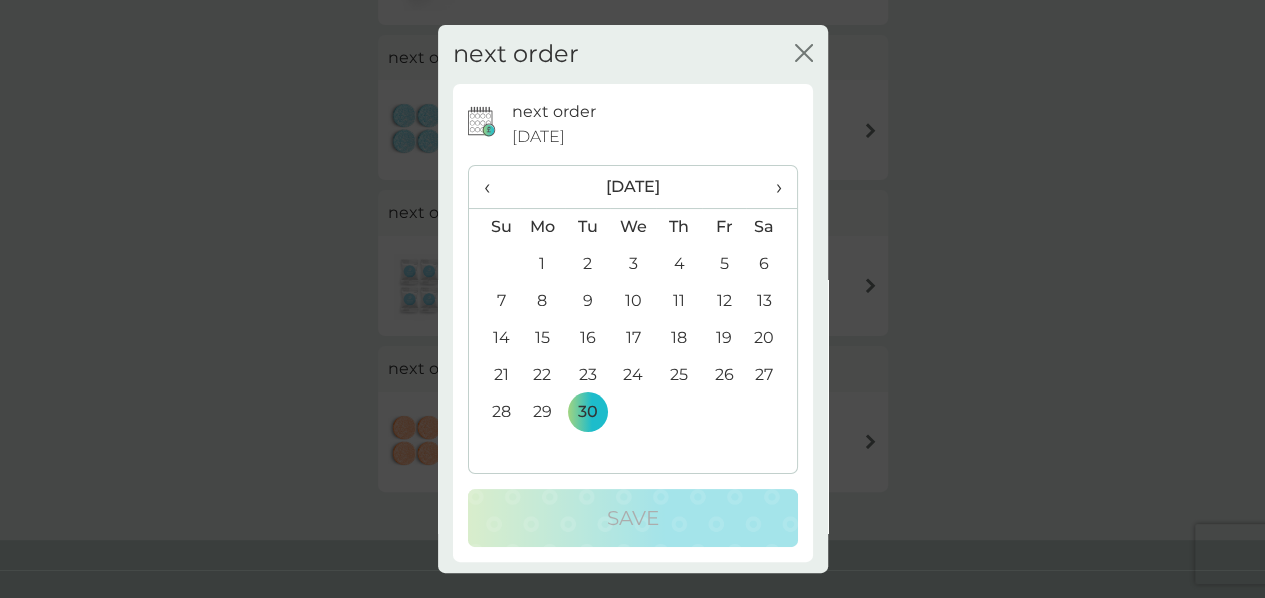 click on "›" at bounding box center [771, 187] 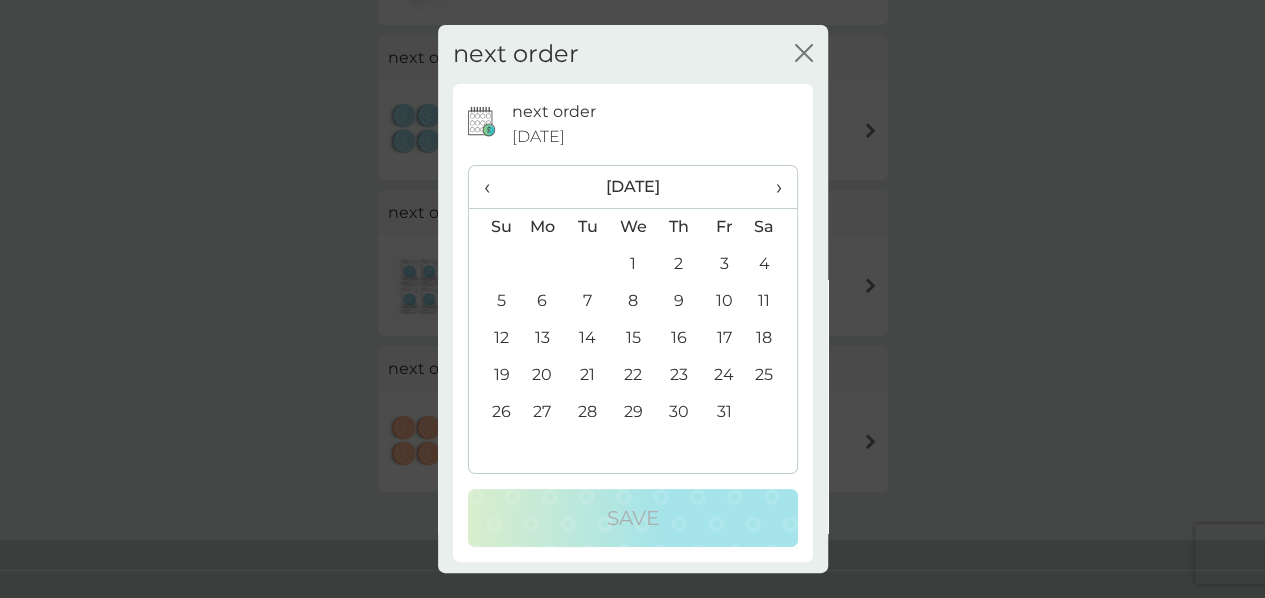 click on "31" at bounding box center (723, 412) 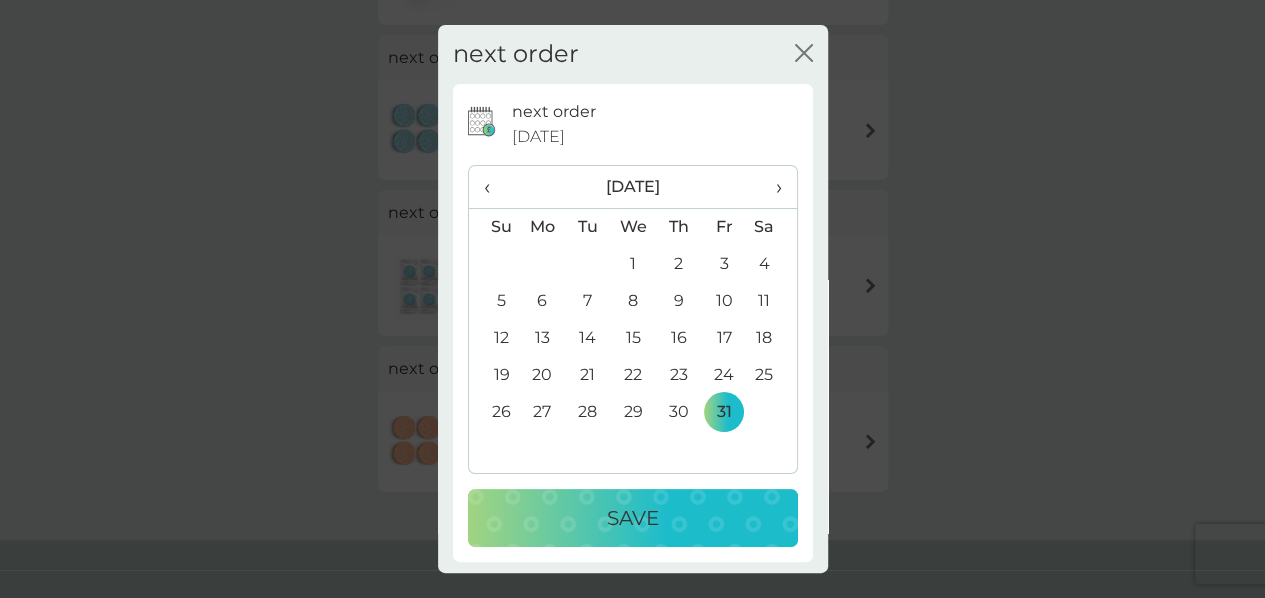 click on "Save" at bounding box center (633, 518) 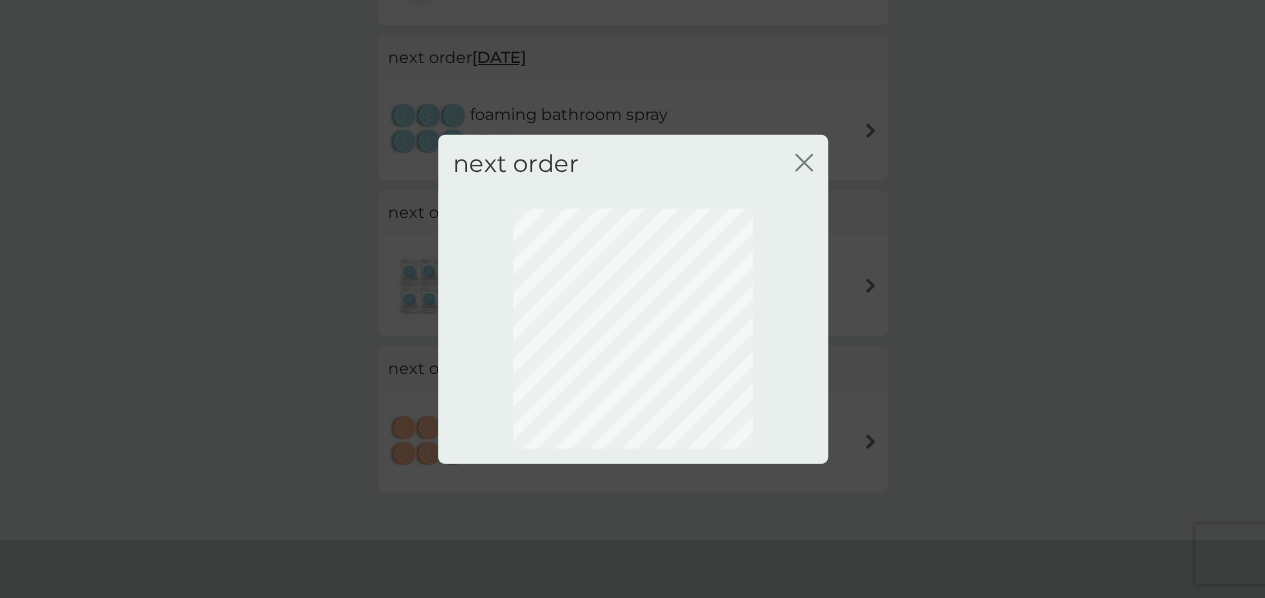 scroll, scrollTop: 240, scrollLeft: 0, axis: vertical 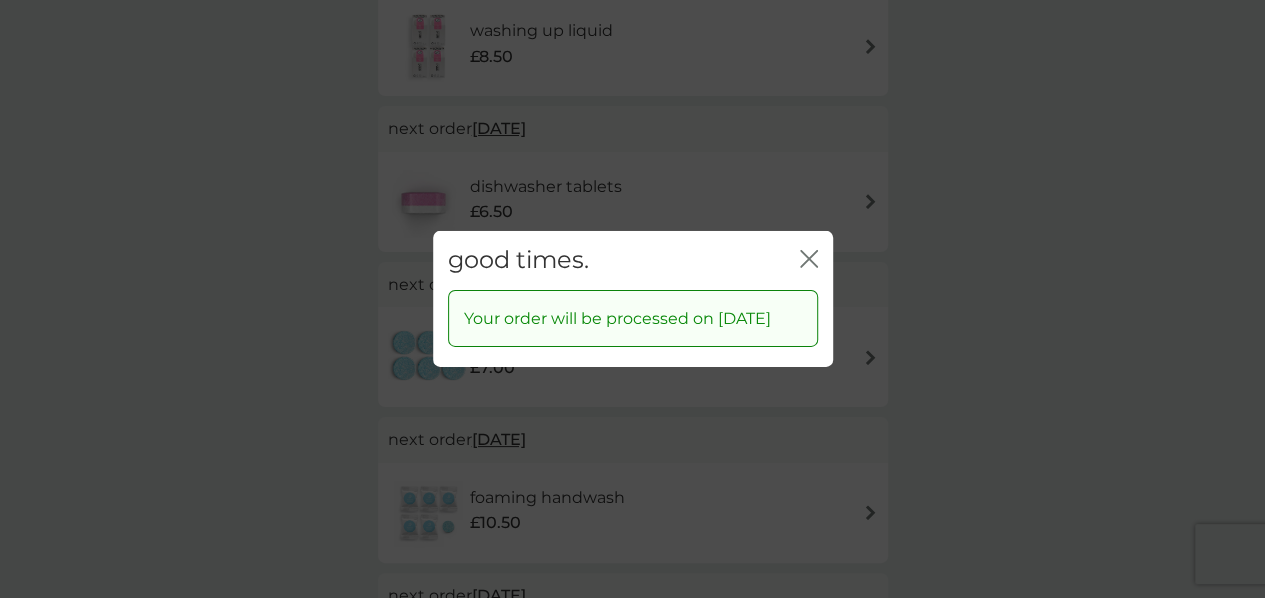 click 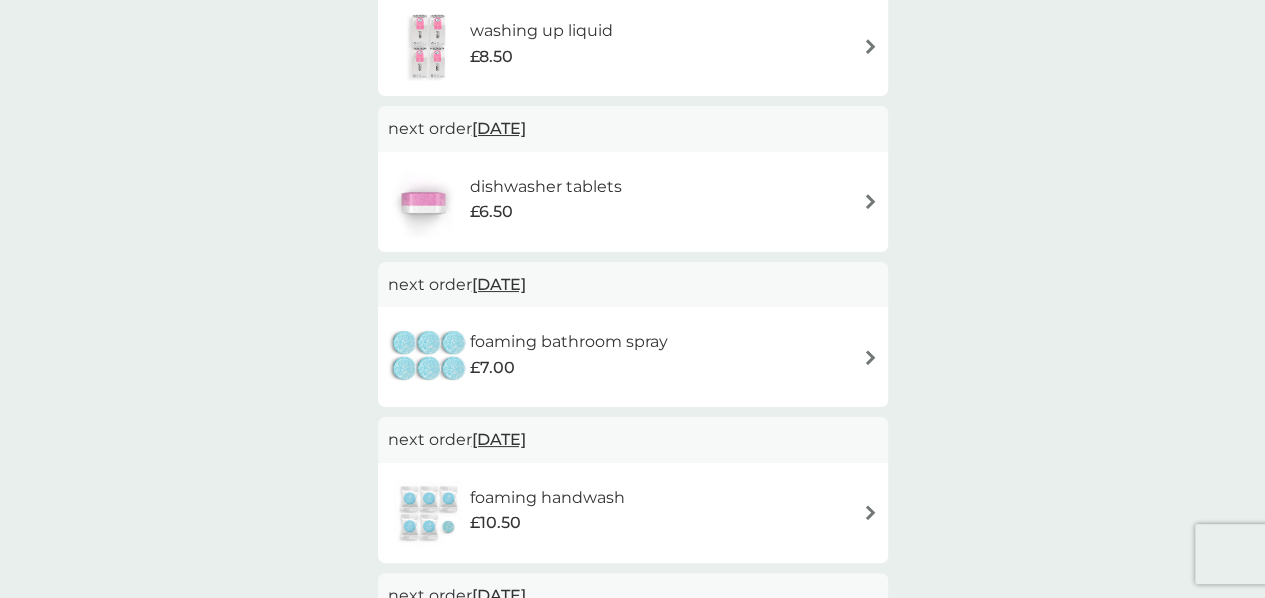 click on "your smol plans active plans next order  21 Aug 2025 washing up liquid £8.50 next order  21 Aug 2025 dishwasher tablets £6.50 next order  21 Aug 2025 foaming bathroom spray £7.00 next order  31 Oct 2025 foaming handwash £10.50 next order  31 Oct 2025 multi purpose spray £7.00" at bounding box center (632, 295) 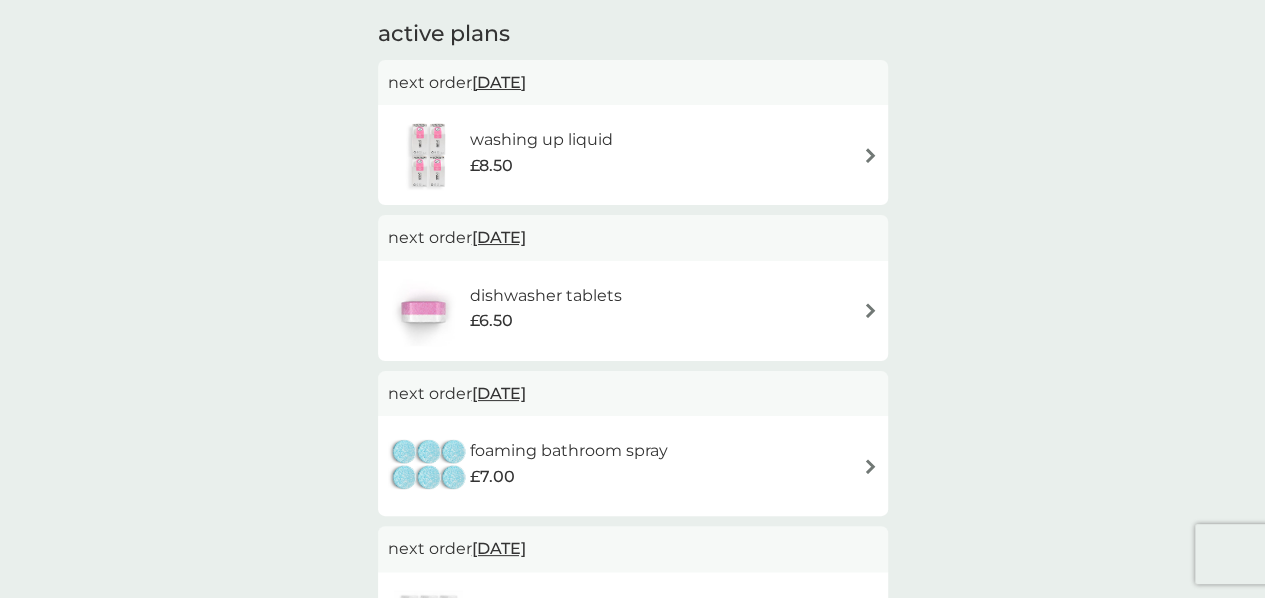 scroll, scrollTop: 135, scrollLeft: 0, axis: vertical 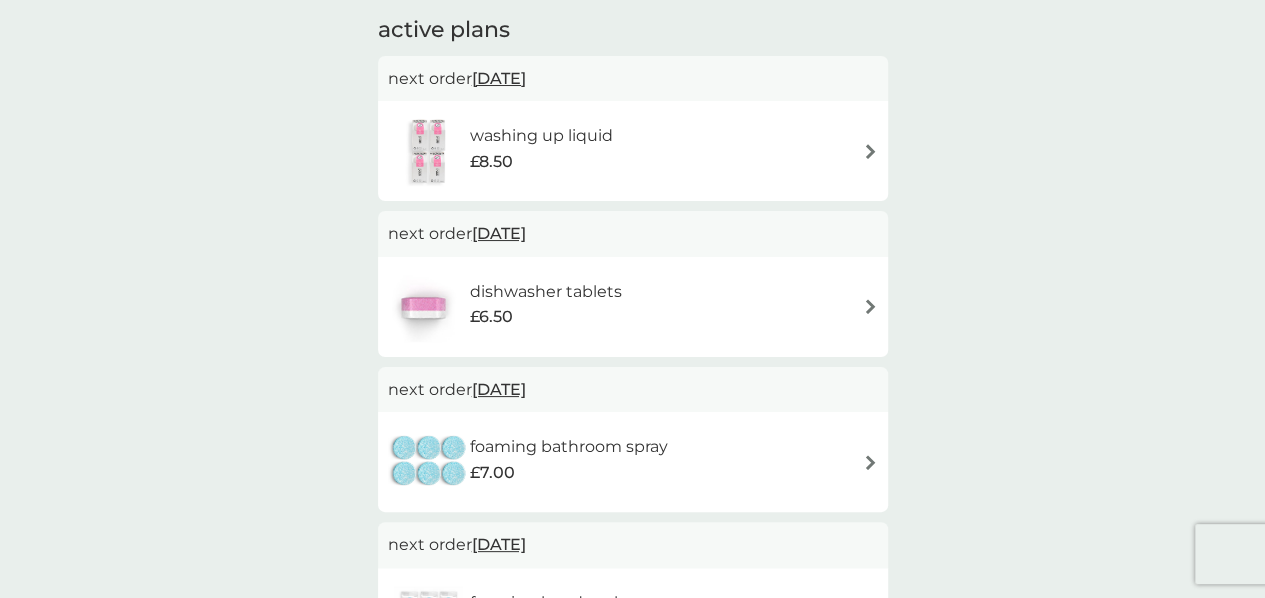 click on "washing up liquid £8.50" at bounding box center (633, 151) 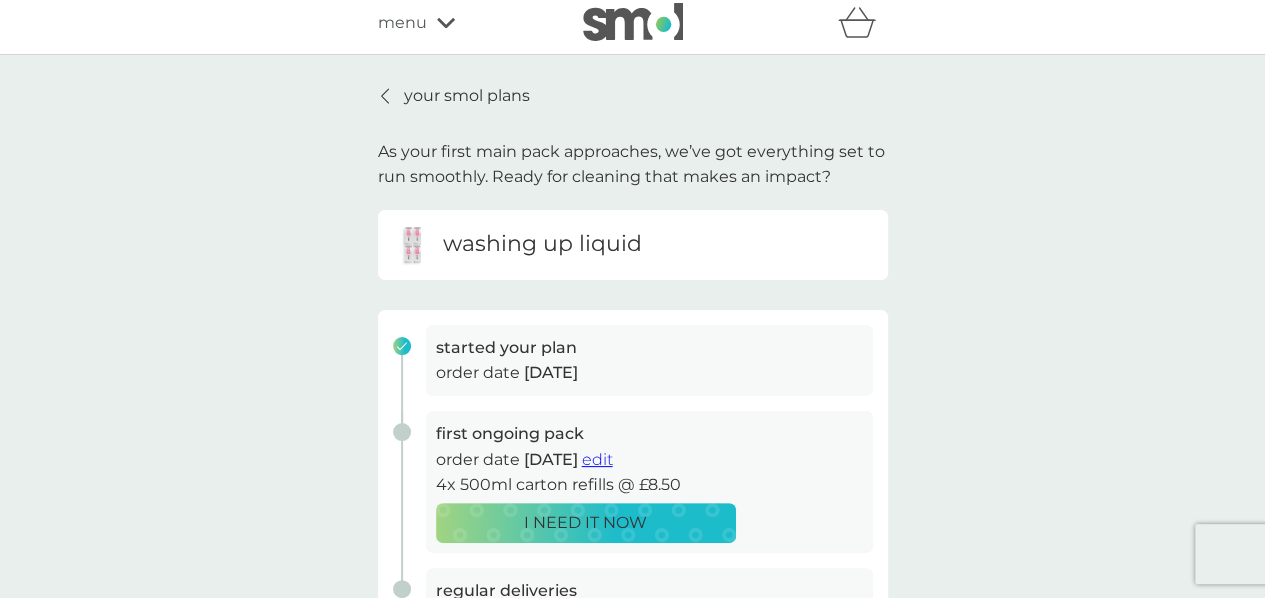 scroll, scrollTop: 0, scrollLeft: 0, axis: both 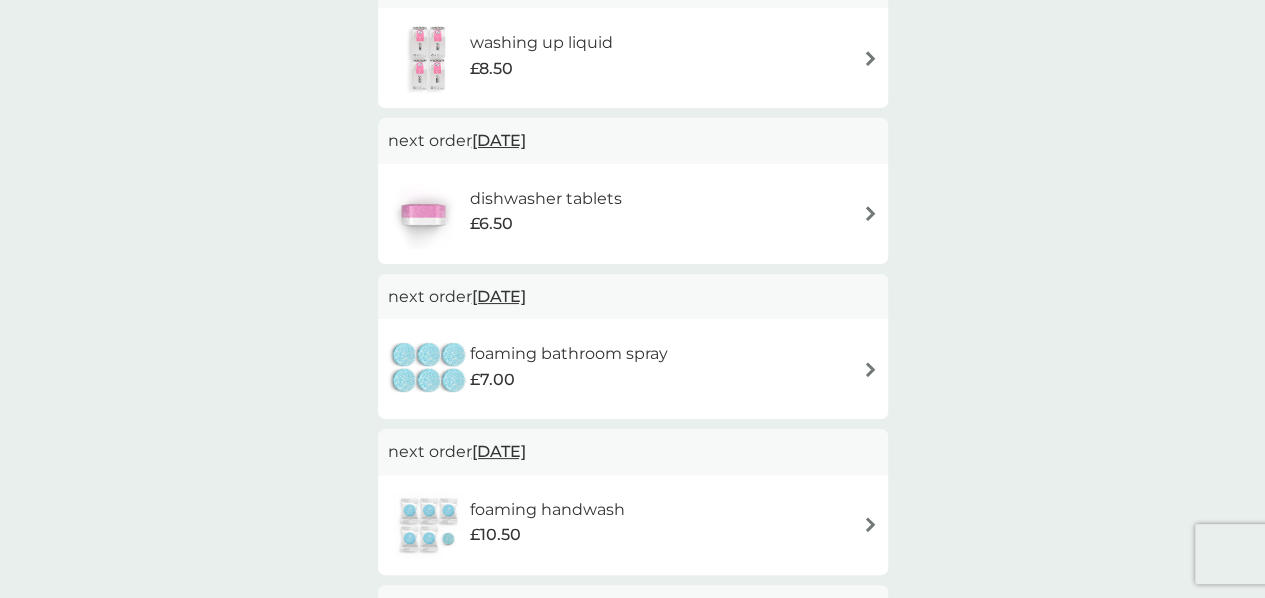 click at bounding box center [870, 213] 